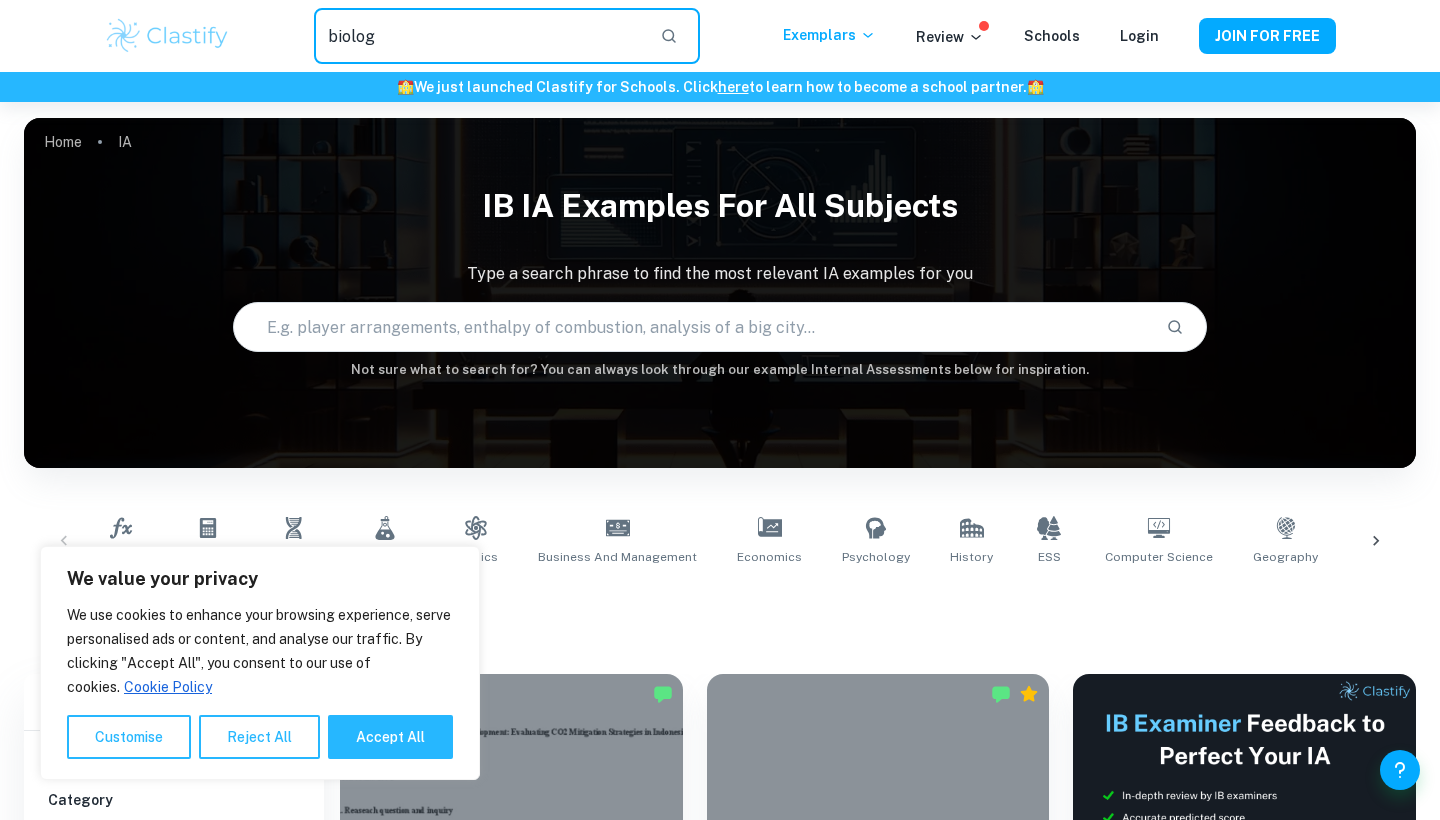 scroll, scrollTop: 0, scrollLeft: 0, axis: both 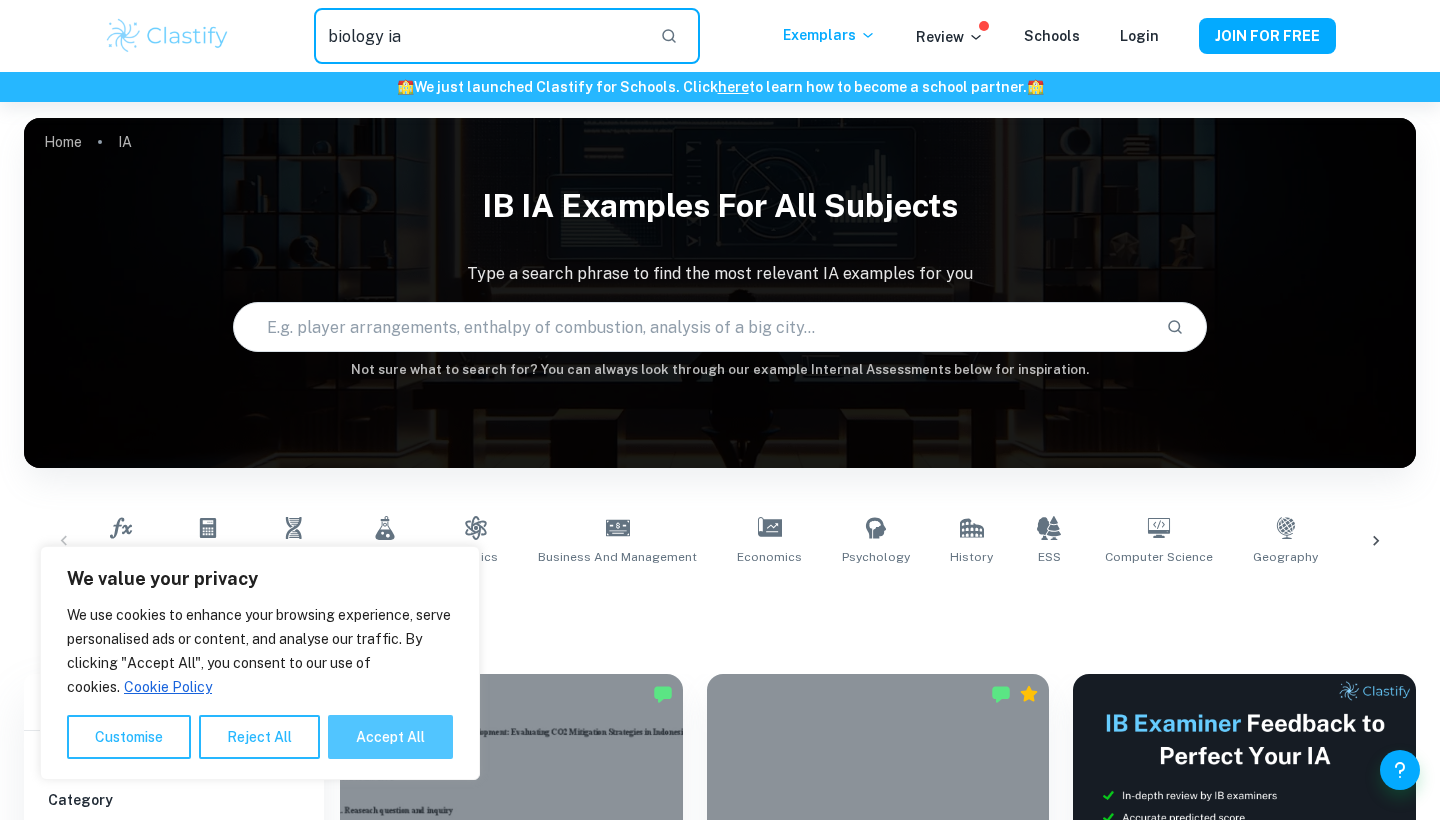 type on "biology ia" 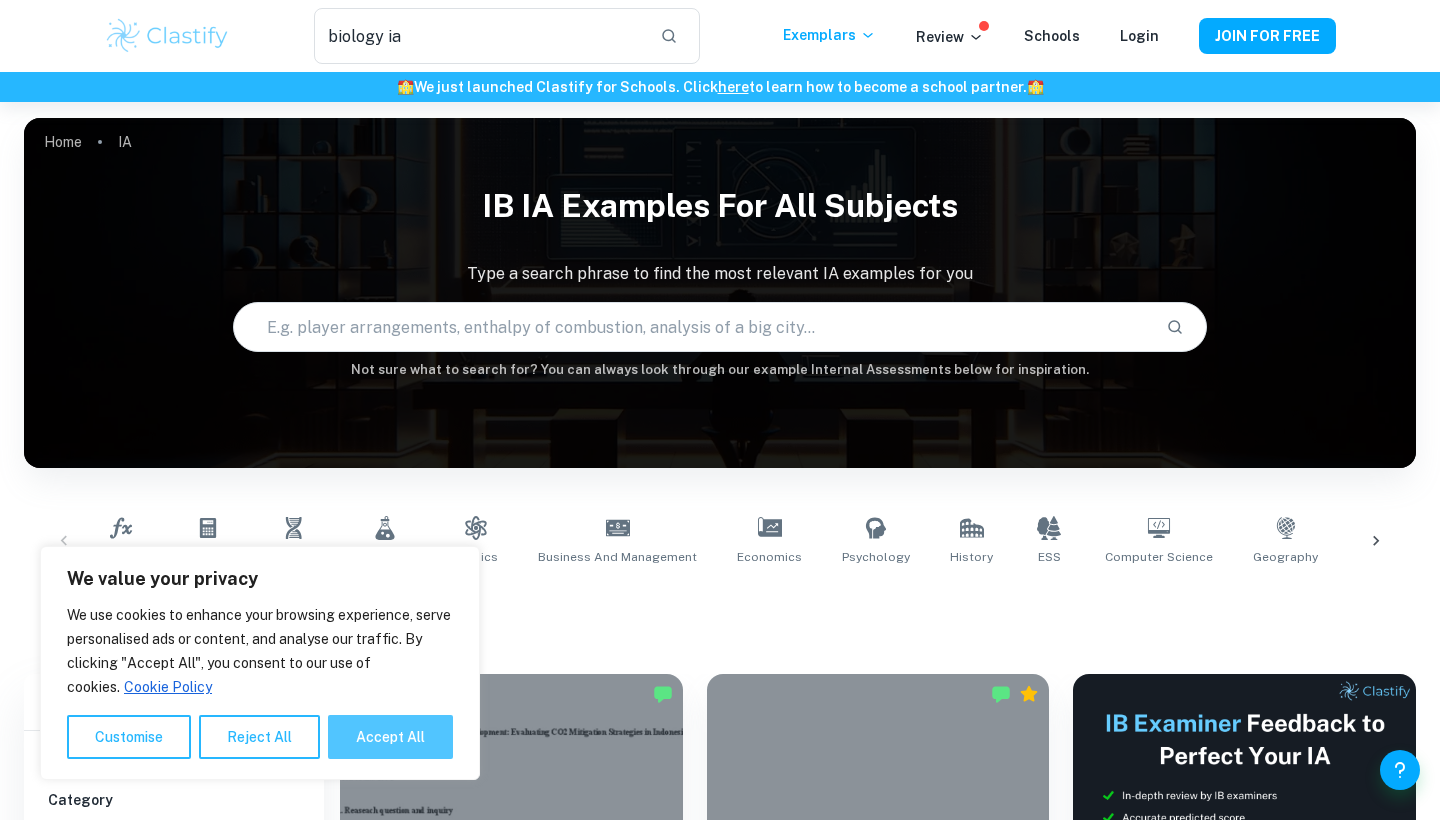 click on "Accept All" at bounding box center (390, 737) 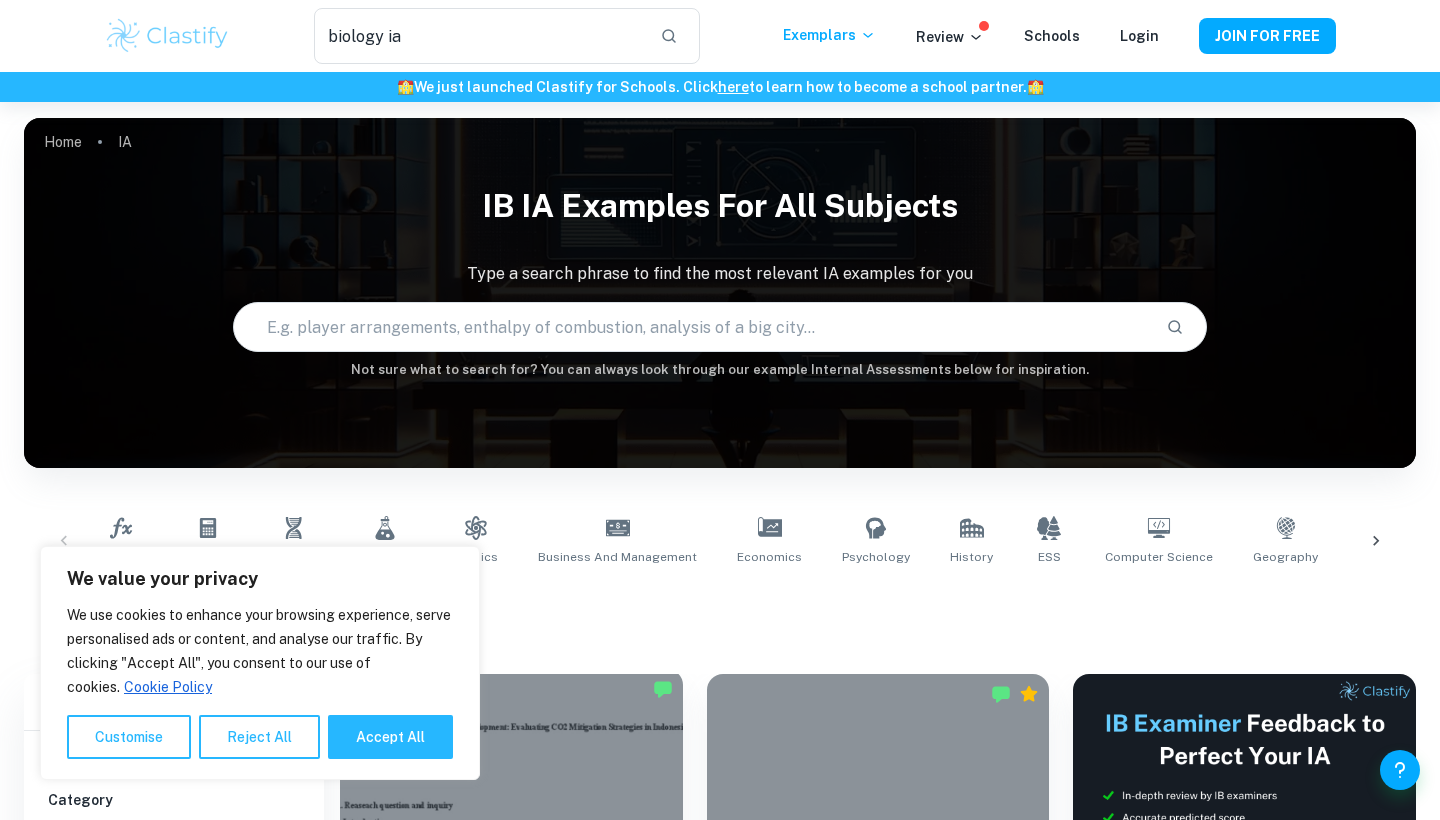 checkbox on "true" 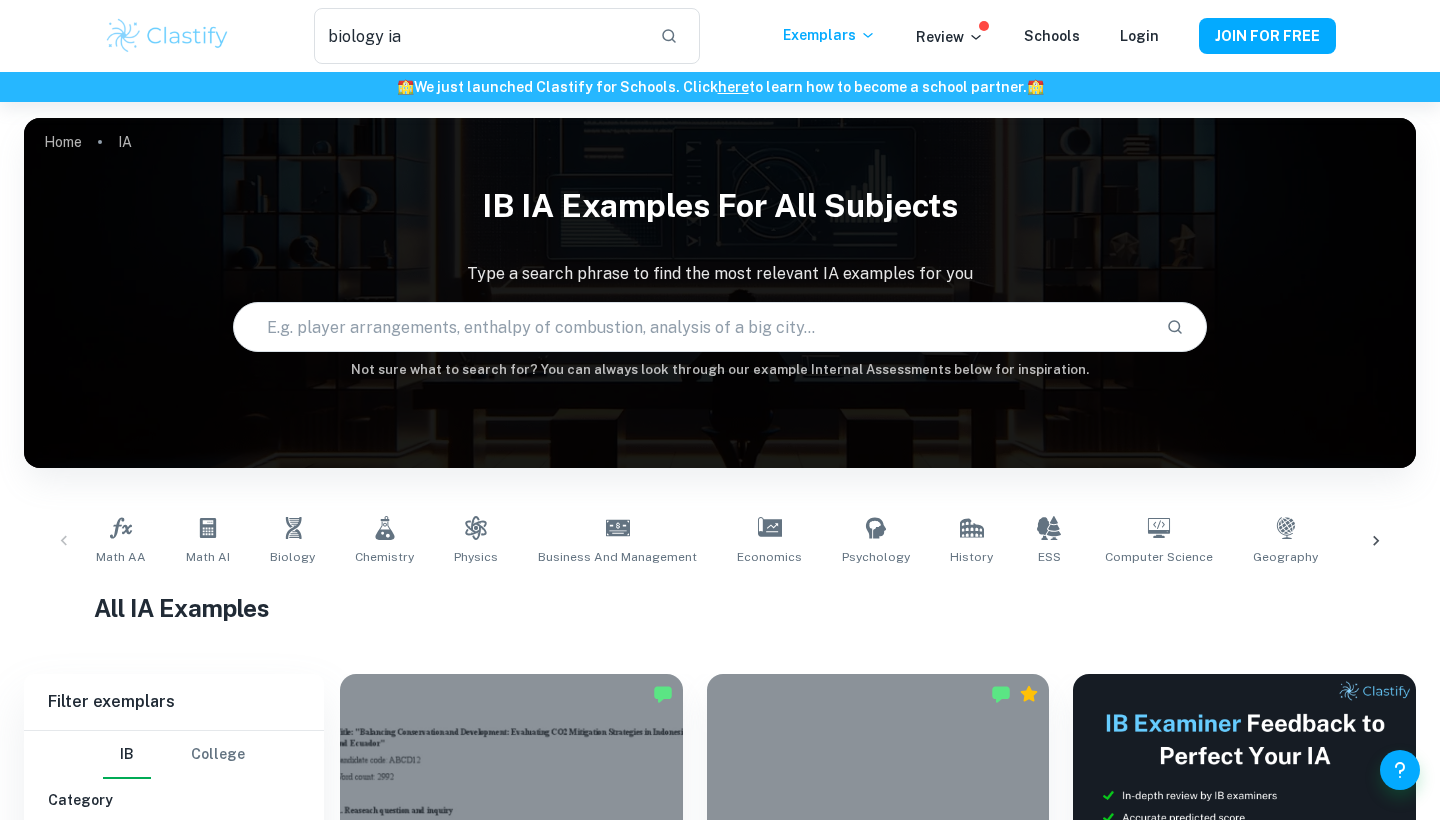click on "biology ia ​ Exemplars Review Schools Login JOIN FOR FREE" at bounding box center (720, 36) 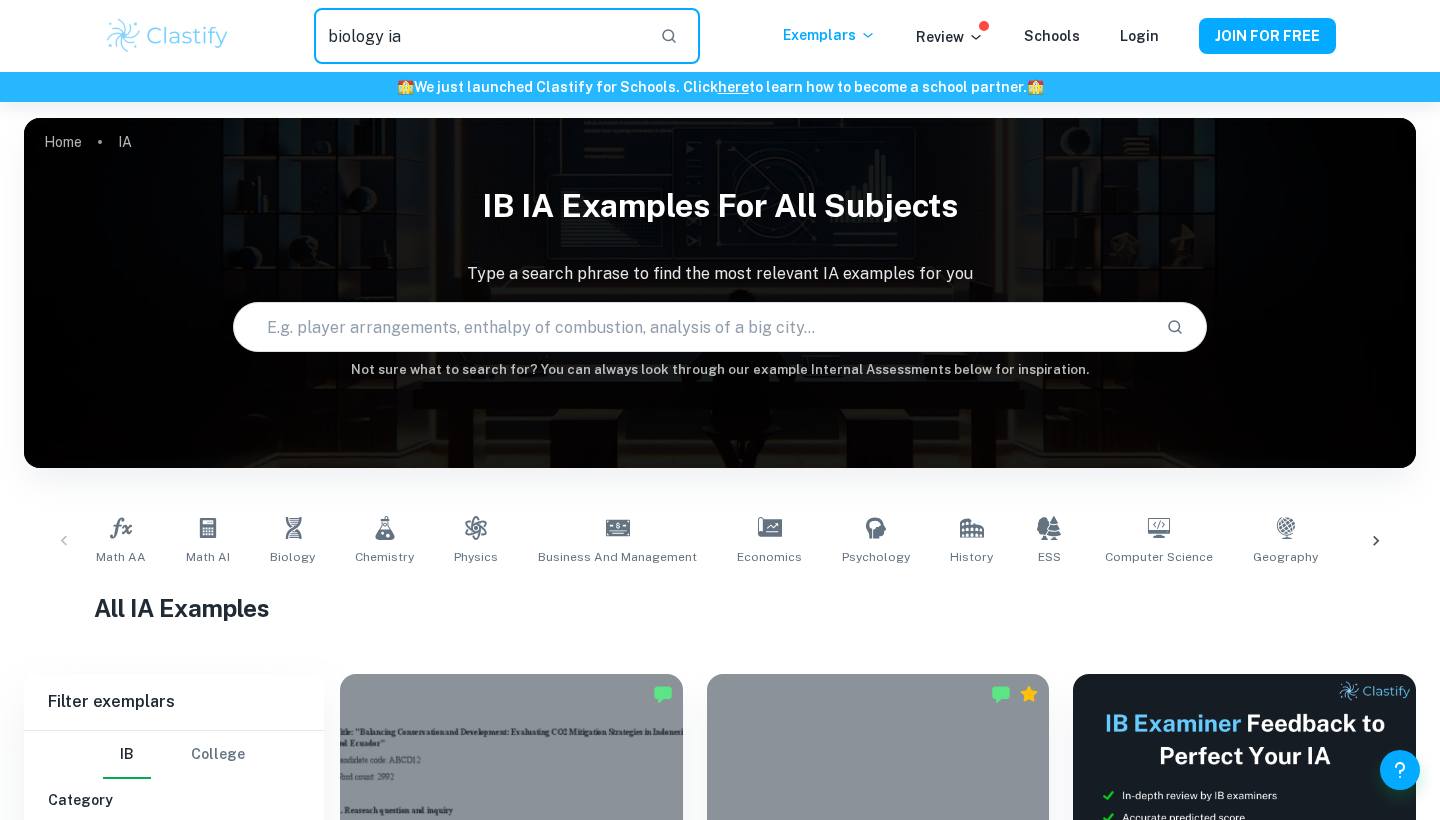 click on "biology ia" at bounding box center [479, 36] 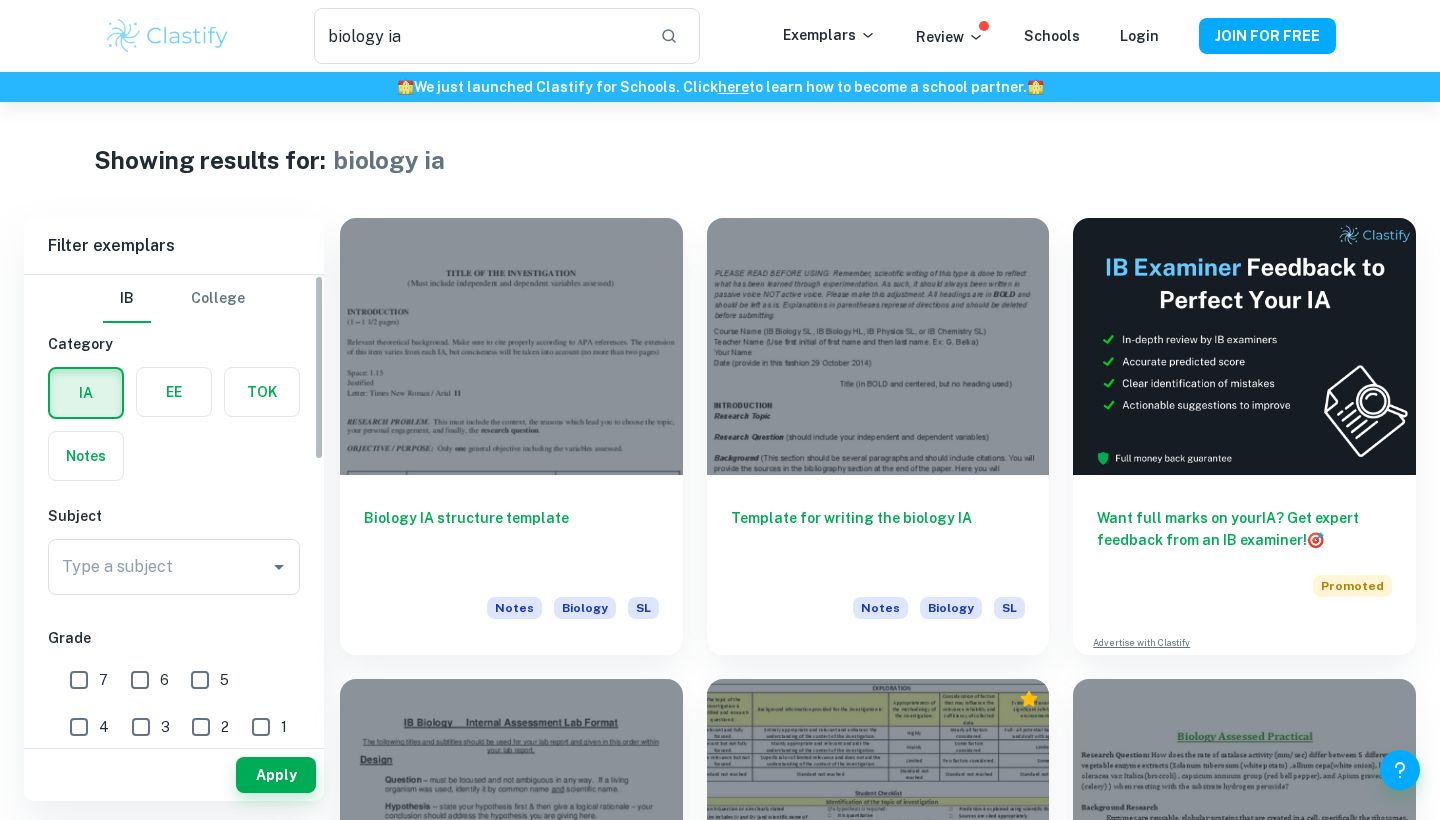 scroll, scrollTop: 0, scrollLeft: 0, axis: both 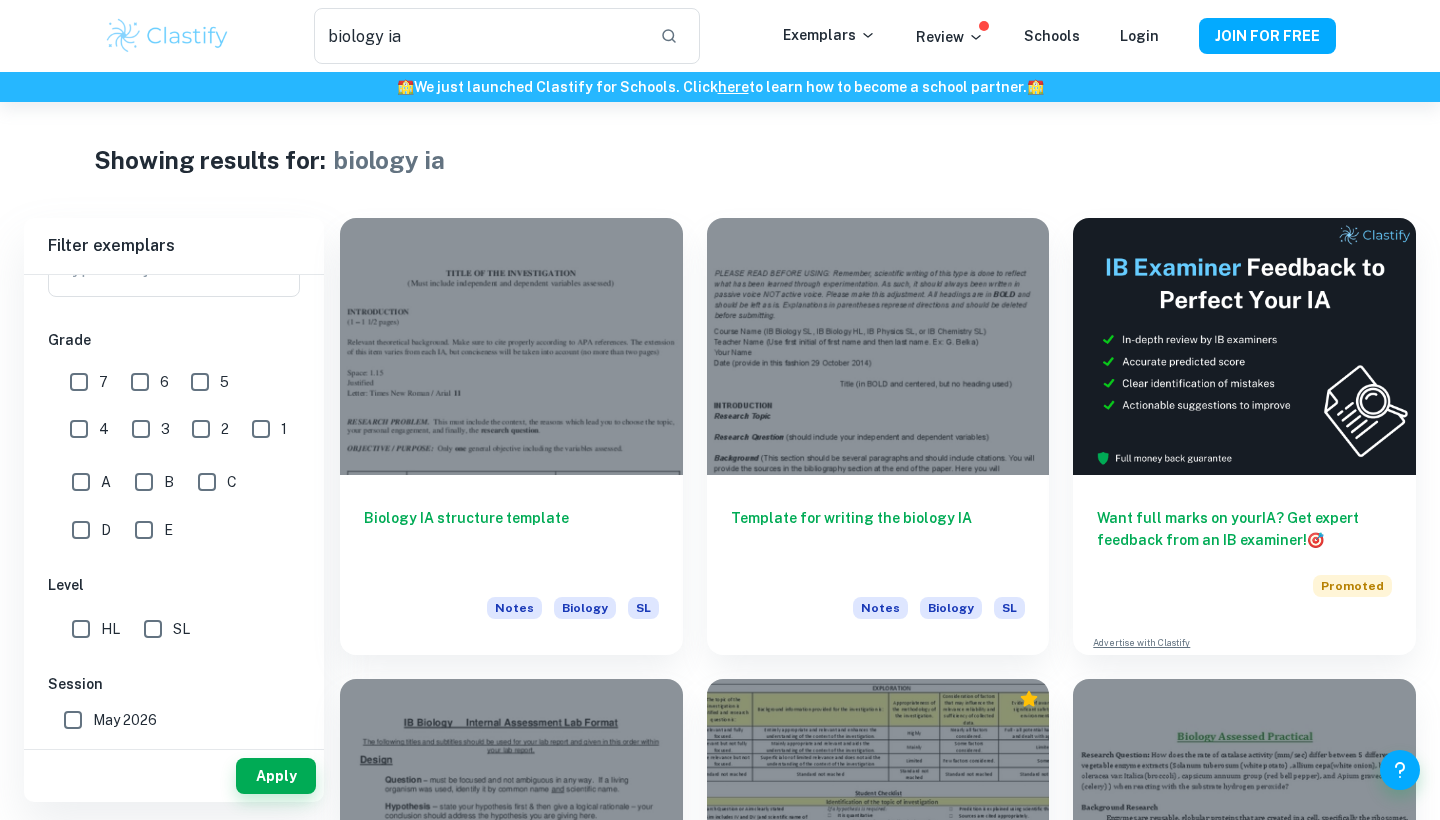 click on "6" at bounding box center [140, 382] 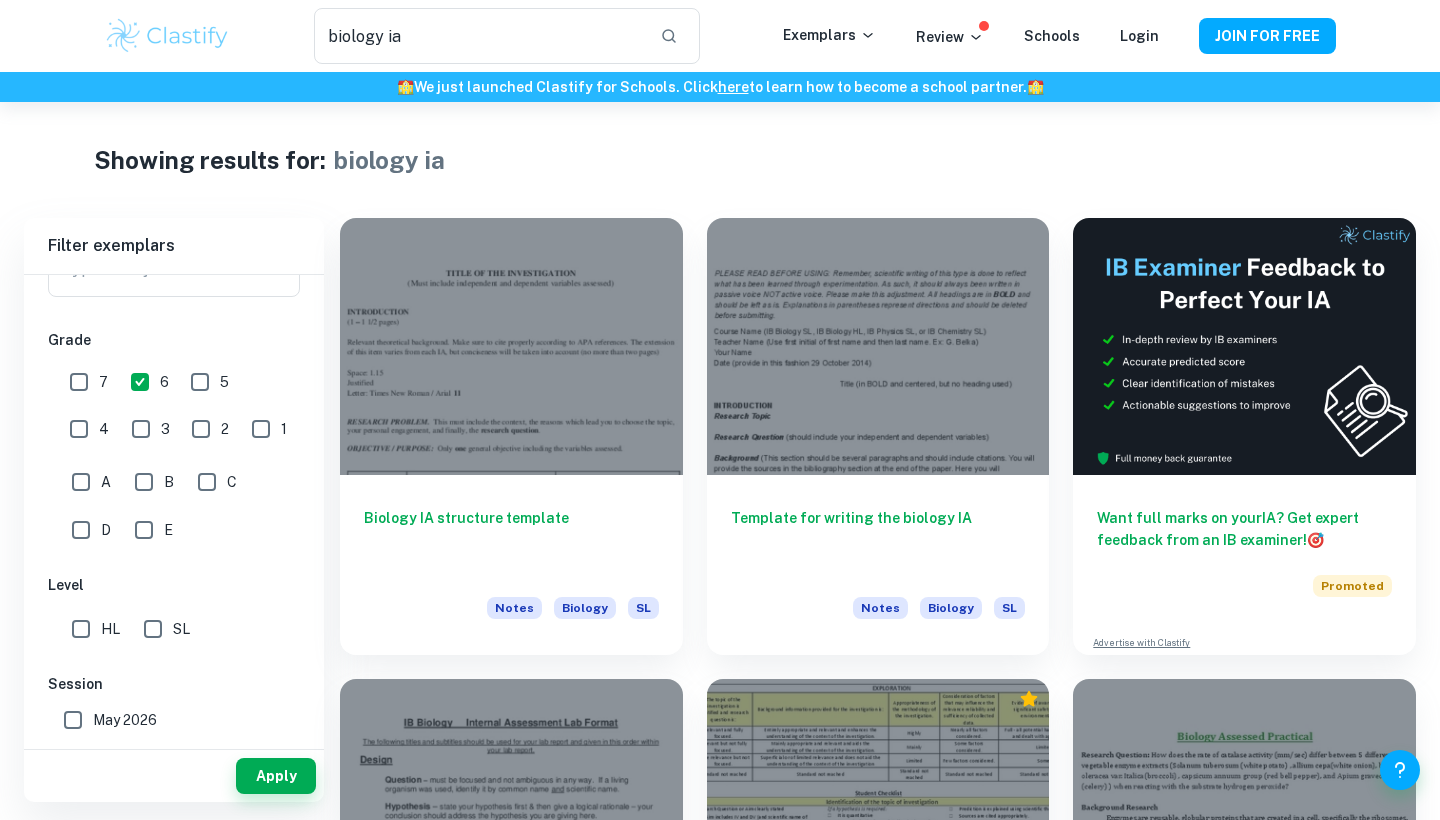 click on "7" at bounding box center (79, 382) 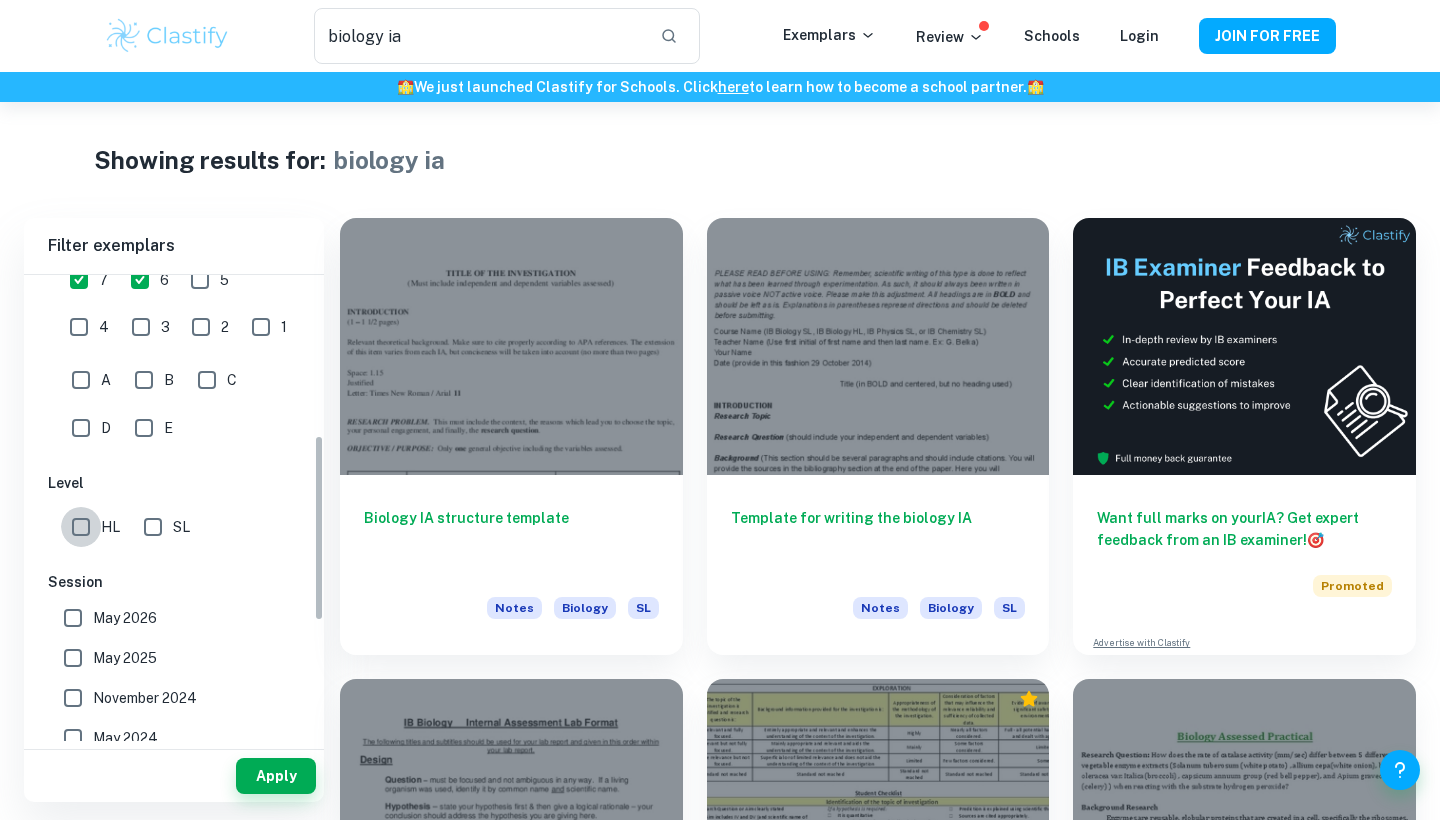 click on "HL" at bounding box center [81, 527] 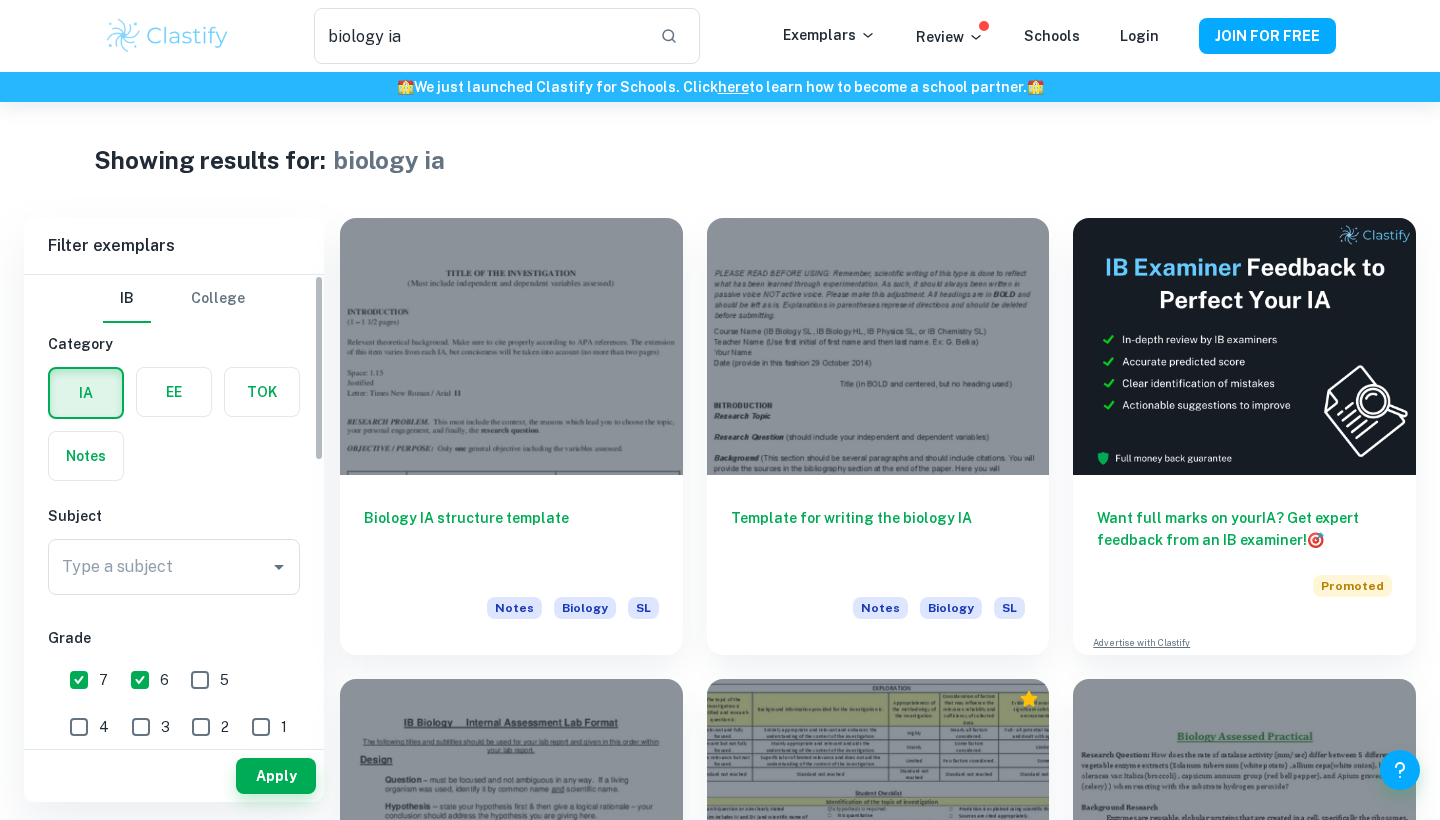 scroll, scrollTop: 0, scrollLeft: 0, axis: both 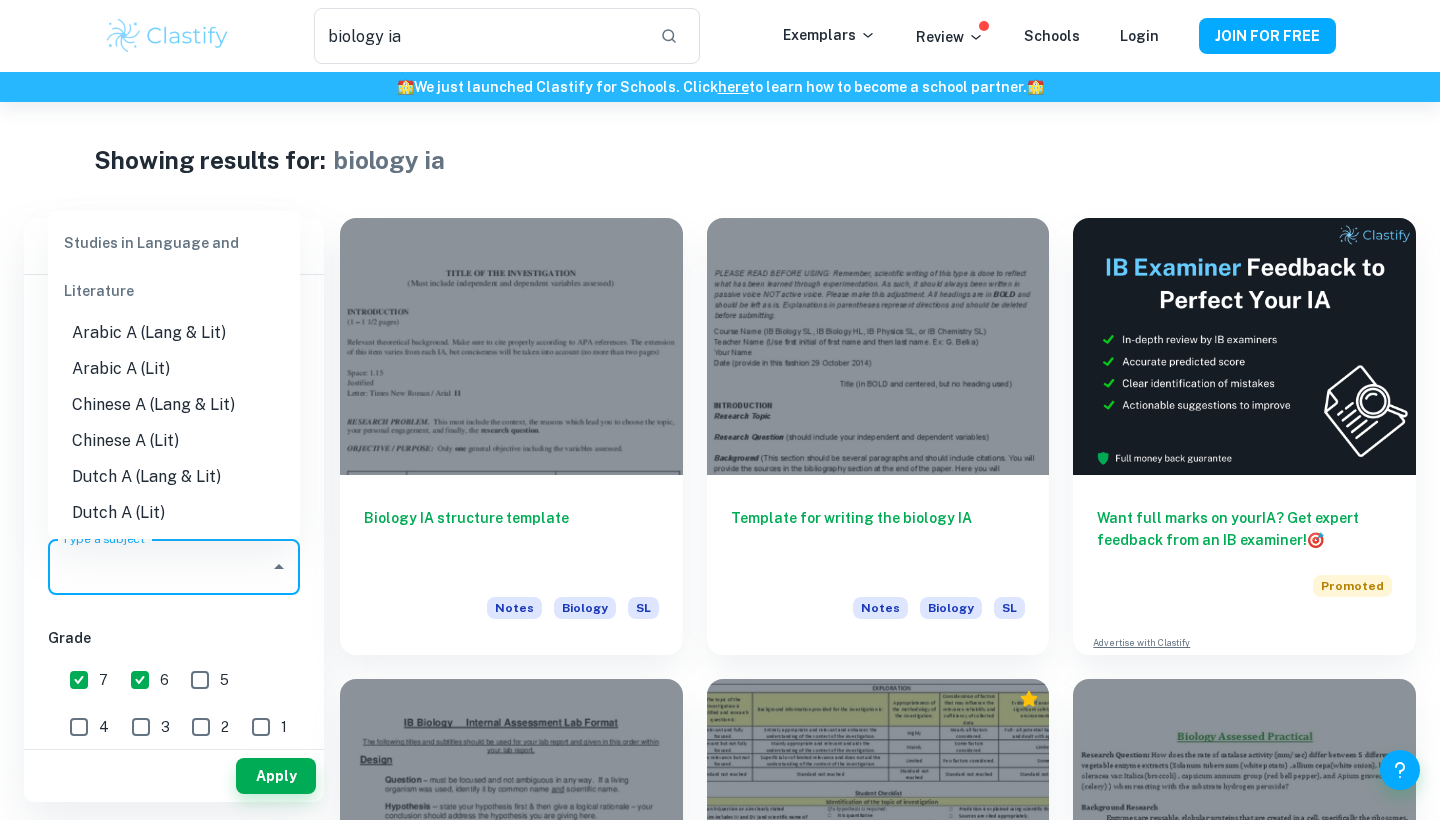 click on "Type a subject" at bounding box center [159, 567] 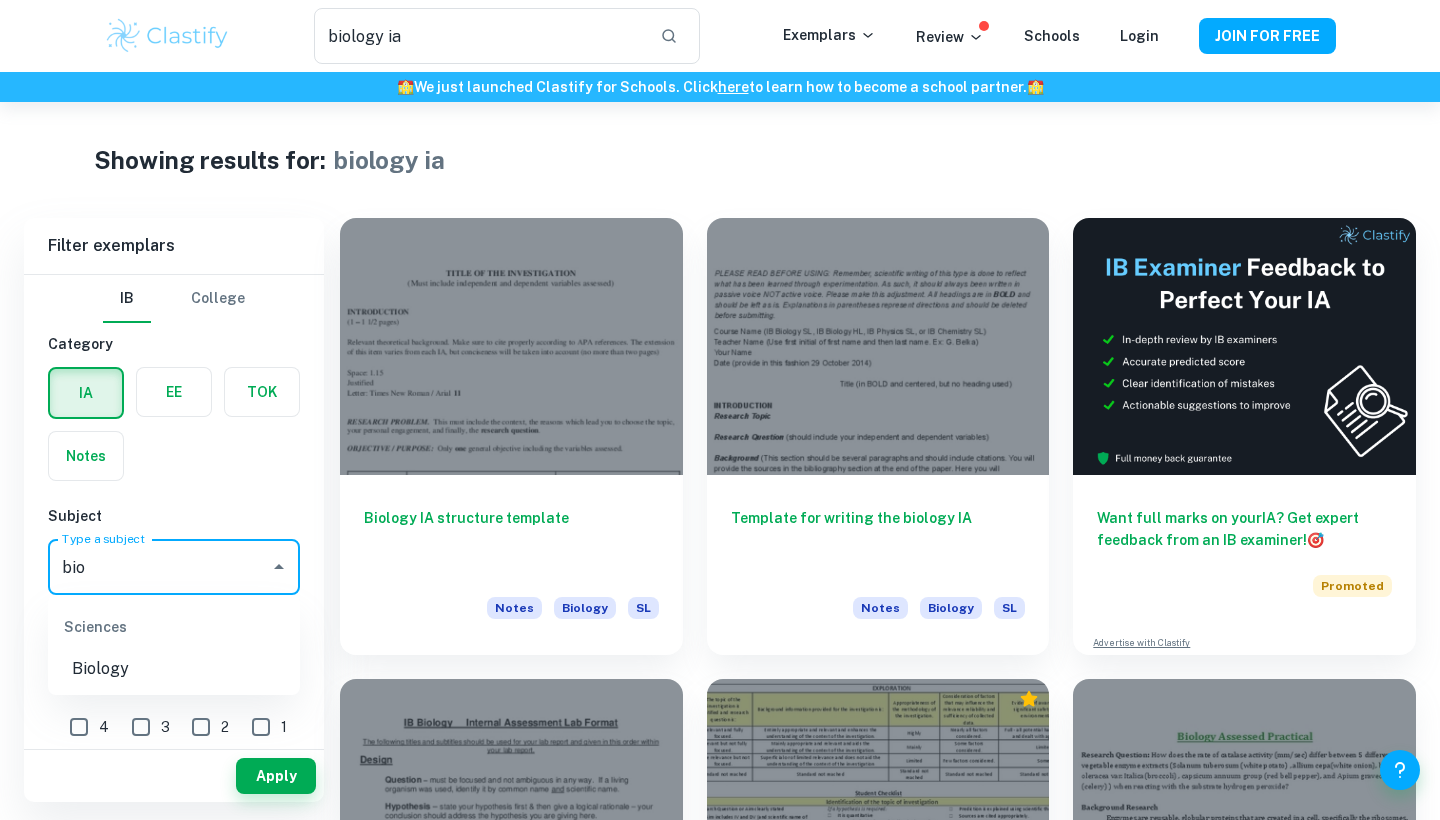 click on "Biology" at bounding box center (174, 669) 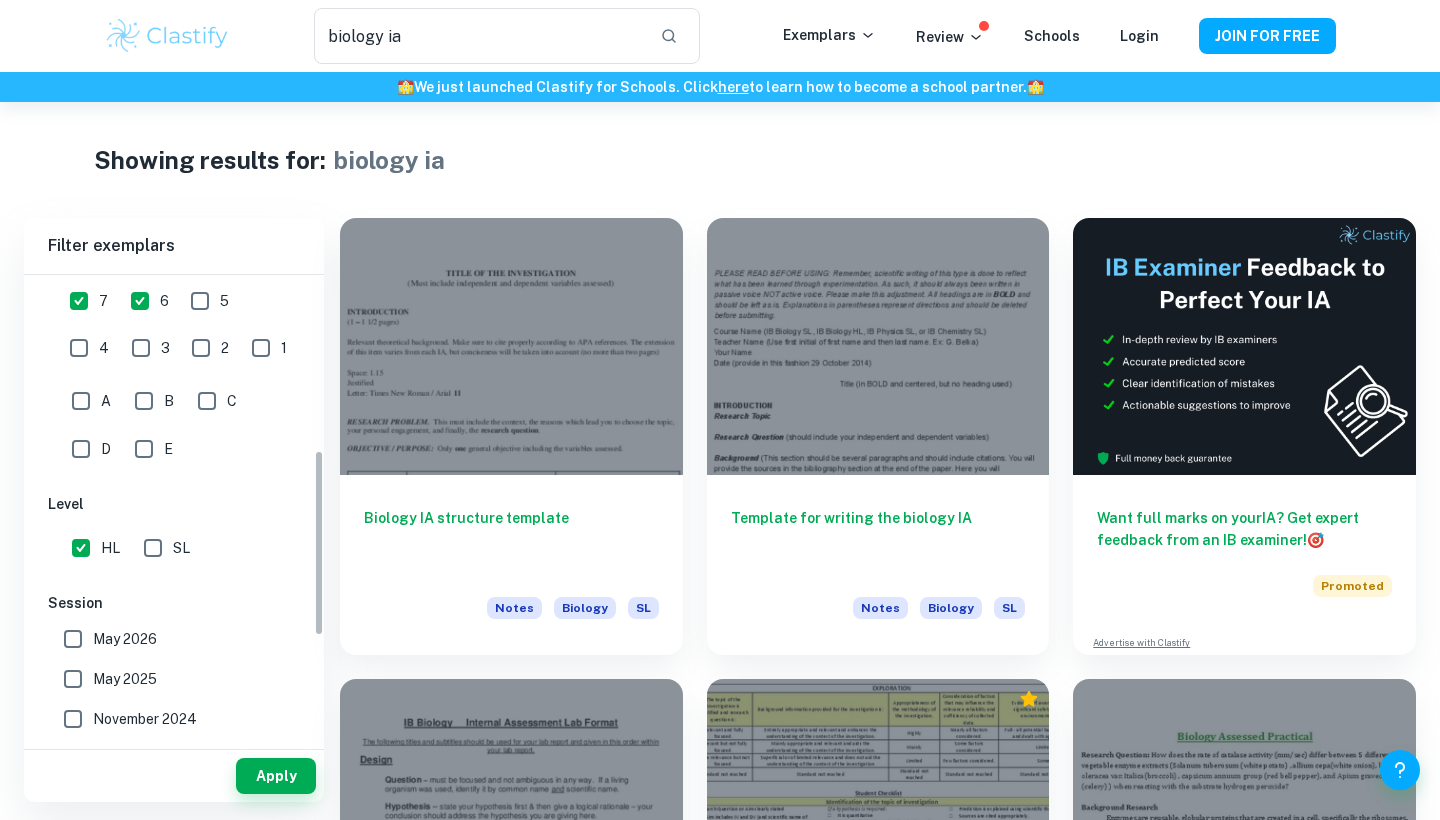 scroll, scrollTop: 438, scrollLeft: 0, axis: vertical 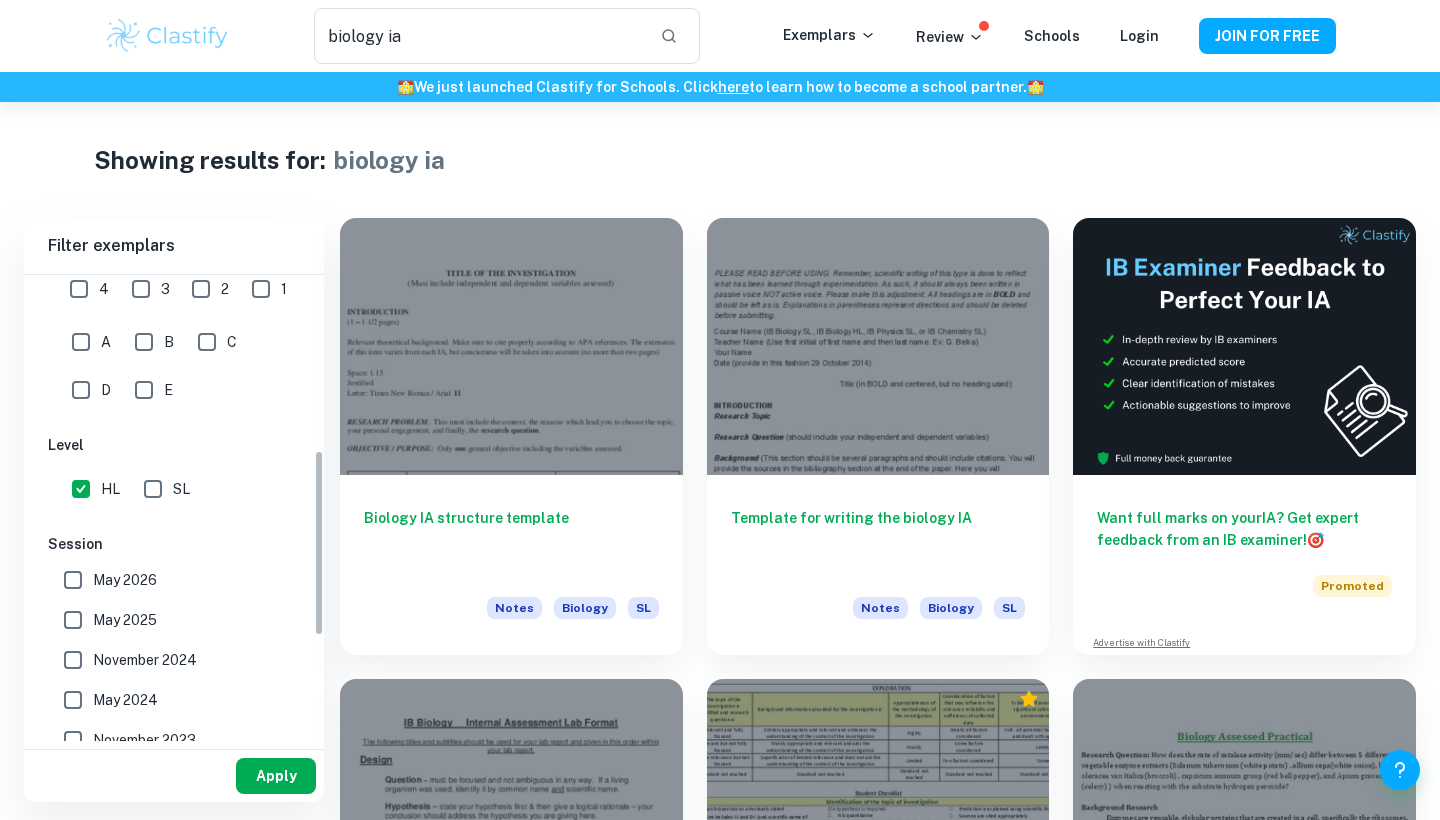 click on "Apply" at bounding box center [276, 776] 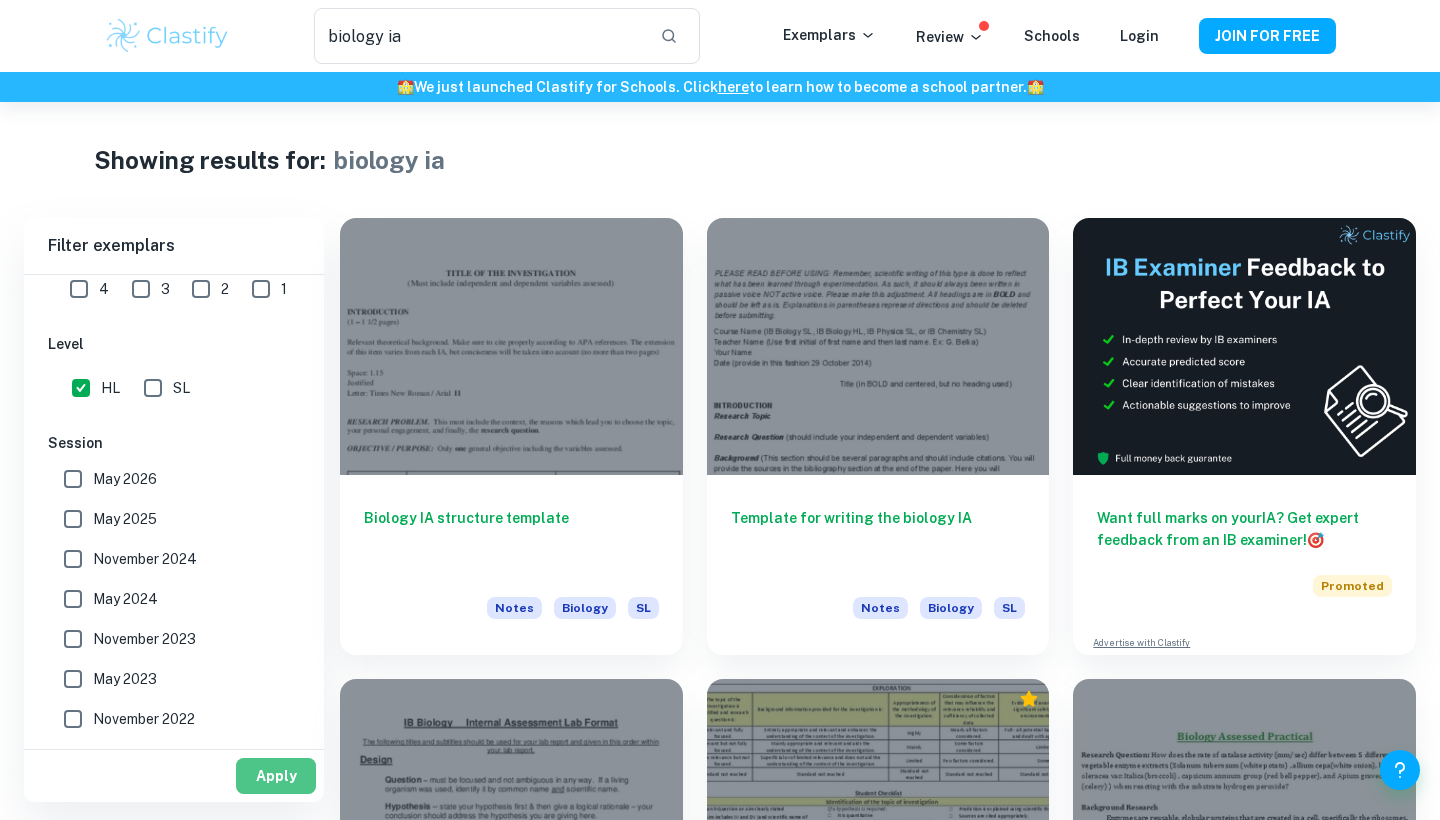 click on "Apply" at bounding box center [276, 776] 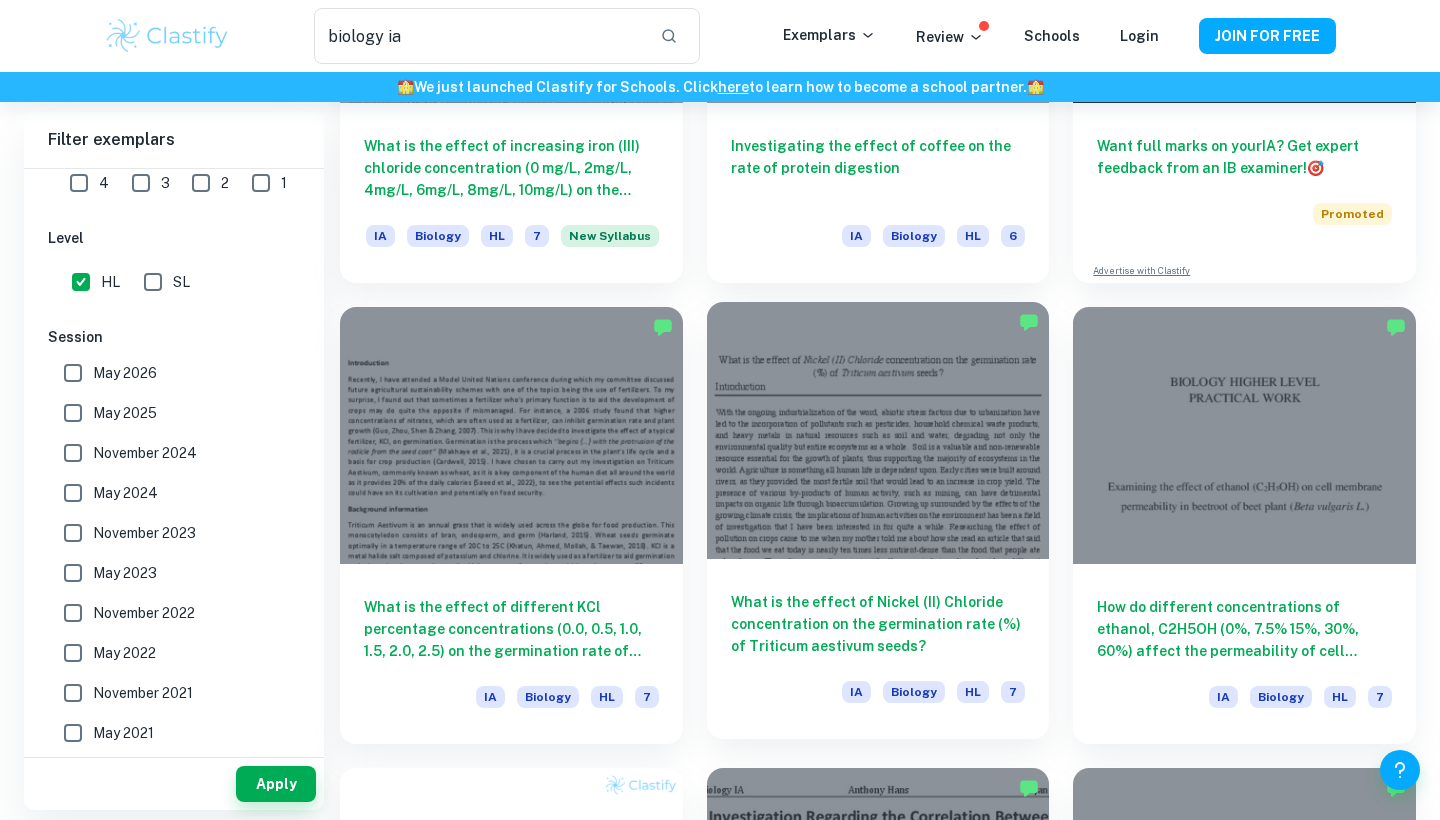 scroll, scrollTop: 372, scrollLeft: 0, axis: vertical 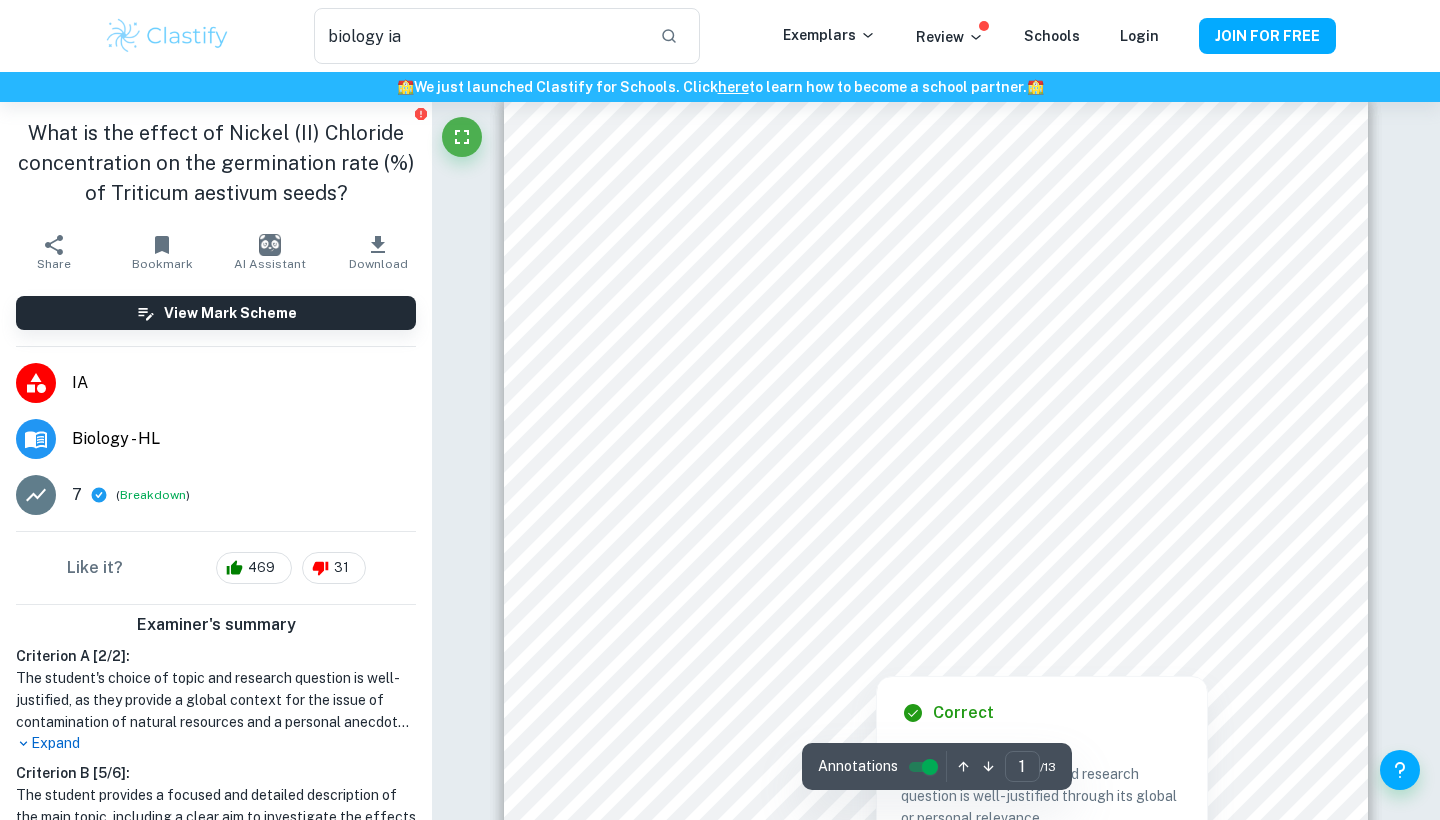 click at bounding box center [936, 316] 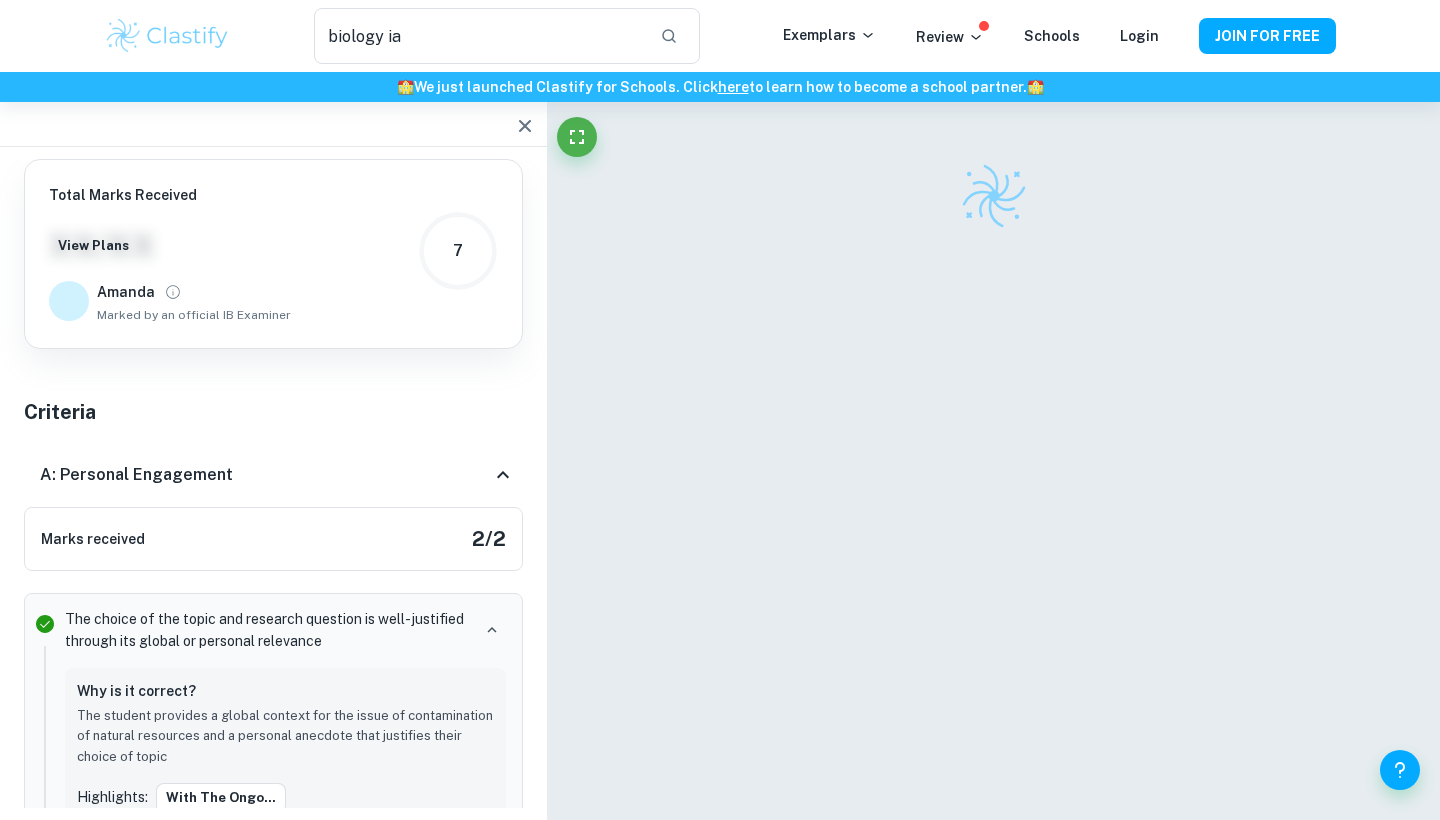 click at bounding box center [994, 456] 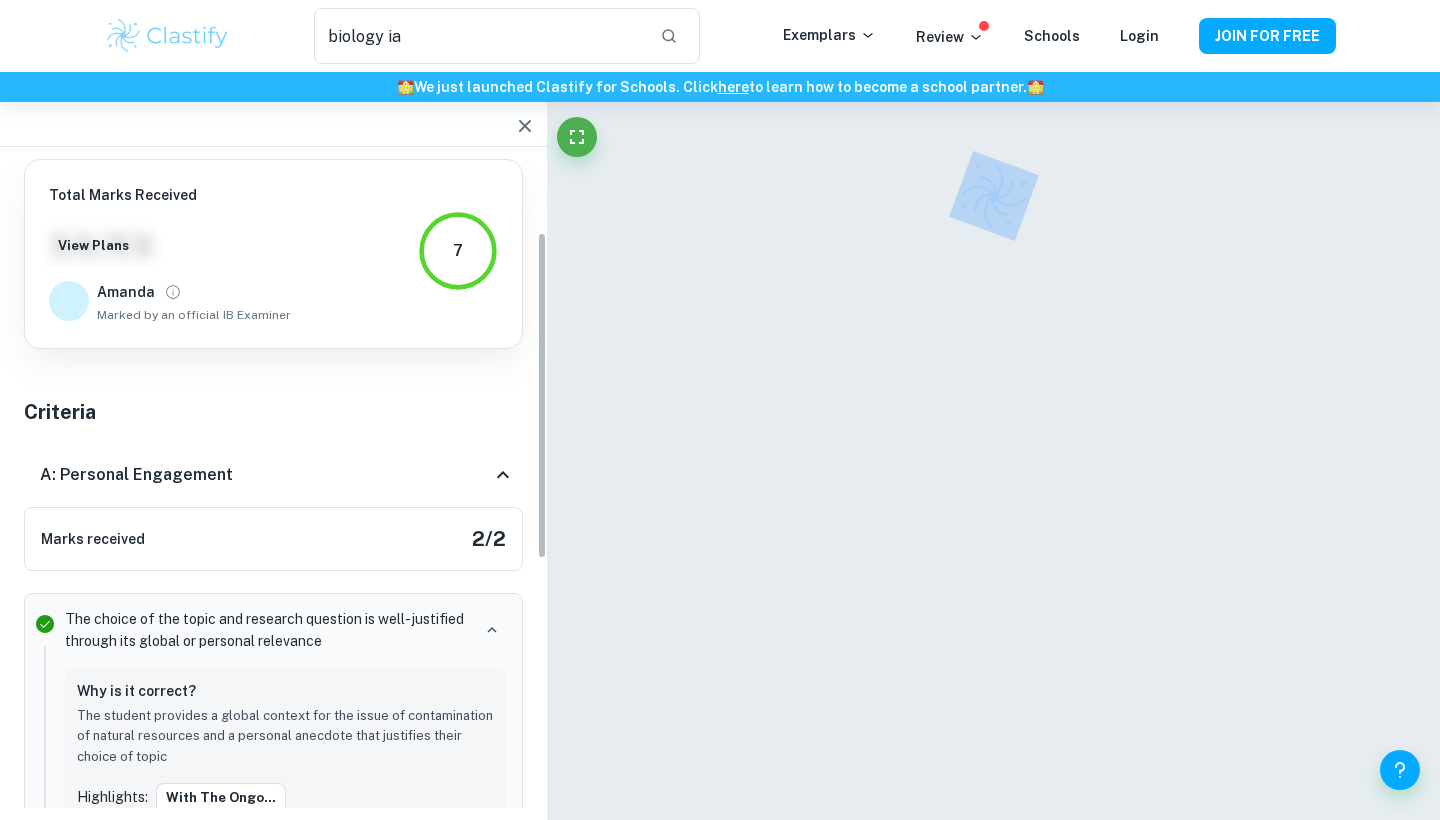 scroll, scrollTop: 146, scrollLeft: 0, axis: vertical 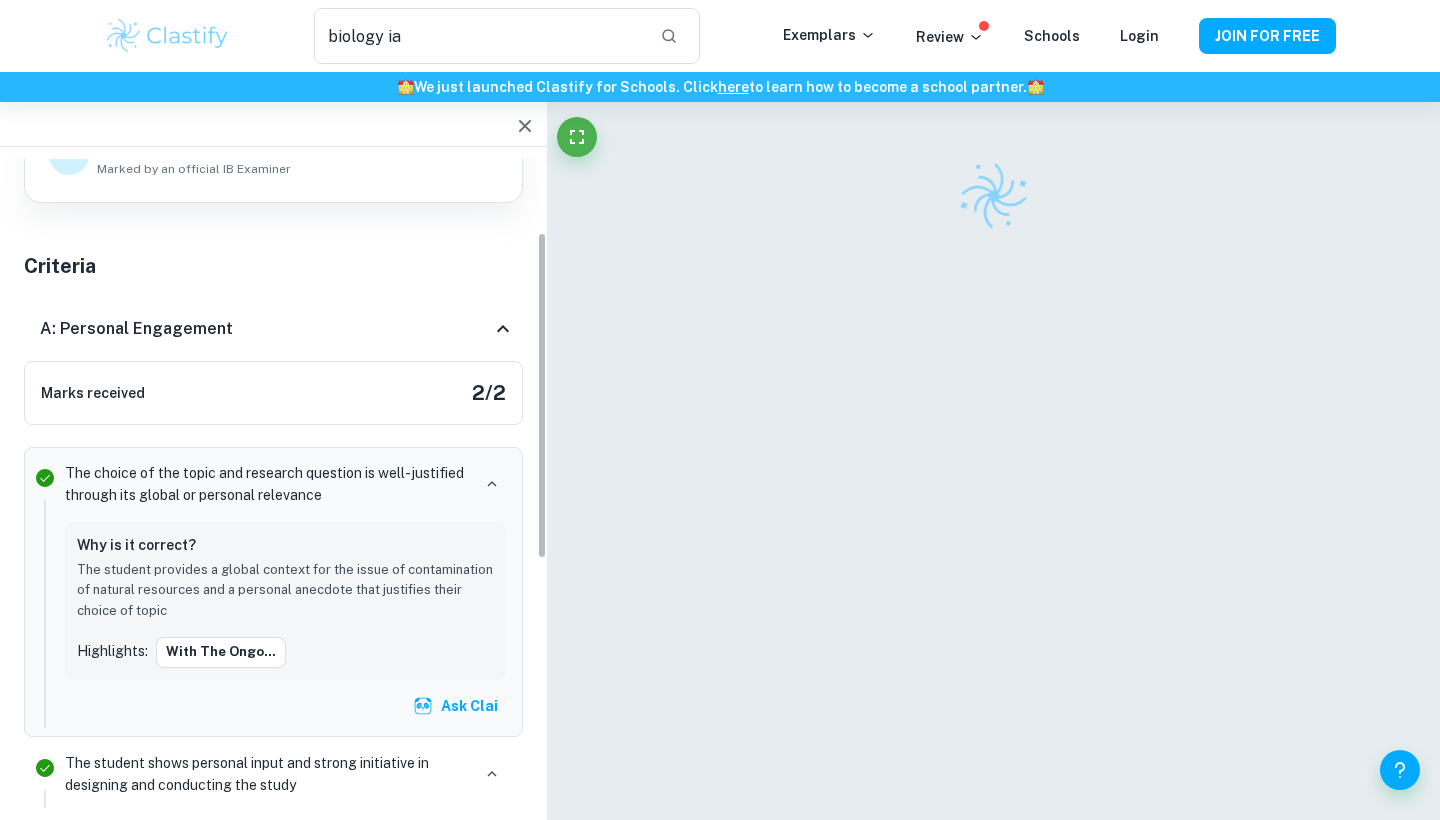 click at bounding box center (994, 456) 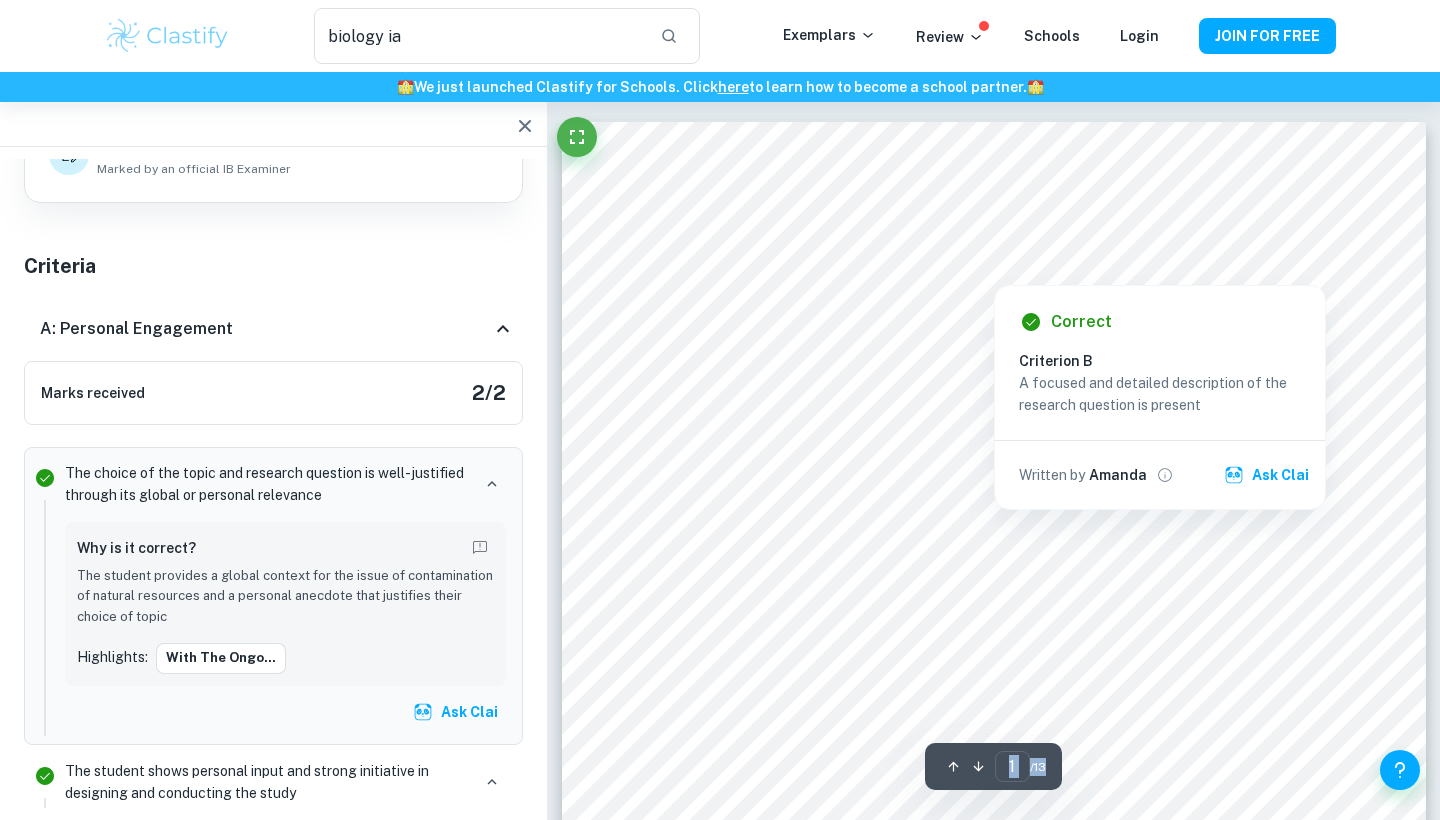 scroll, scrollTop: -1, scrollLeft: 0, axis: vertical 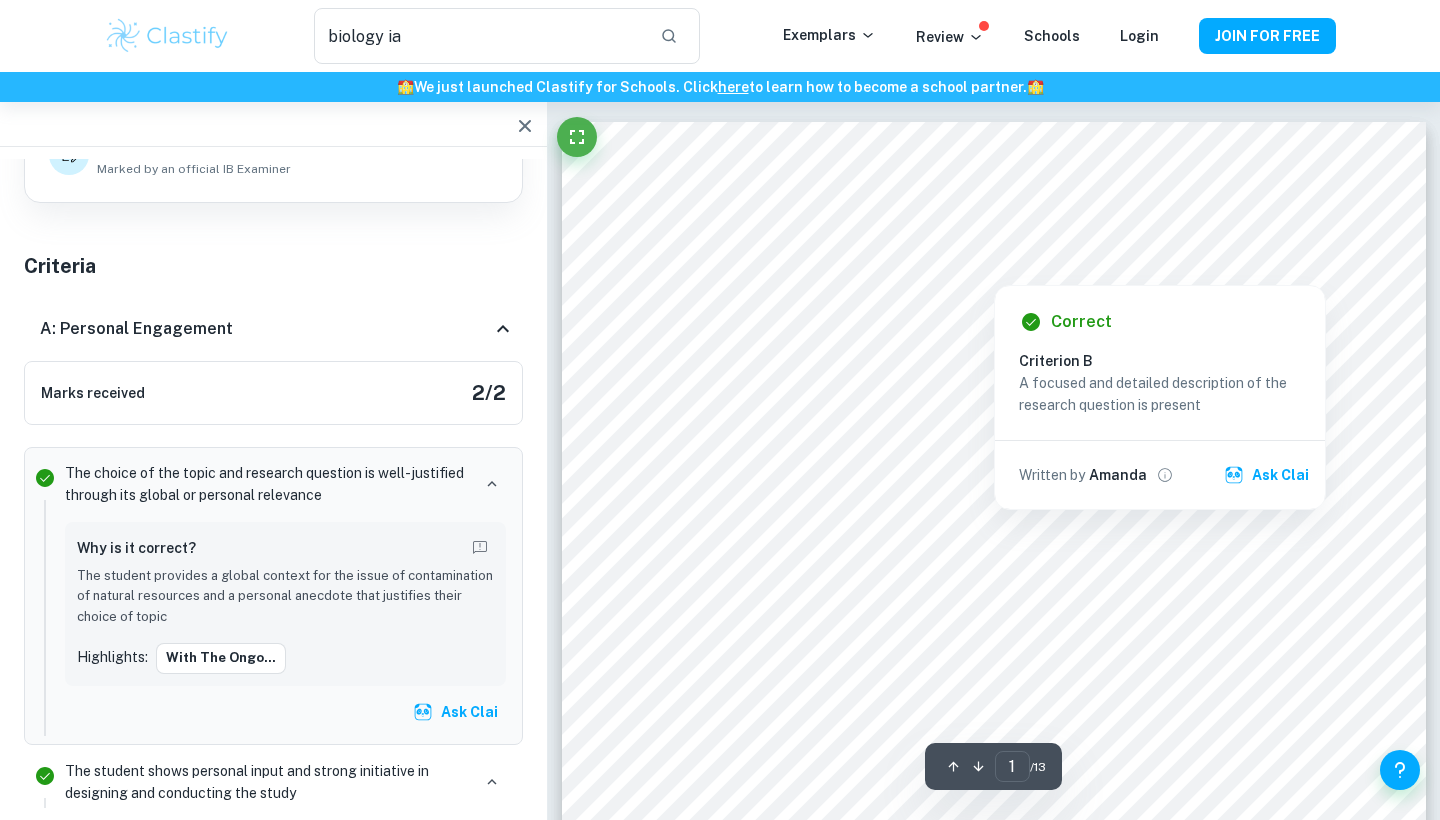 click at bounding box center (993, 242) 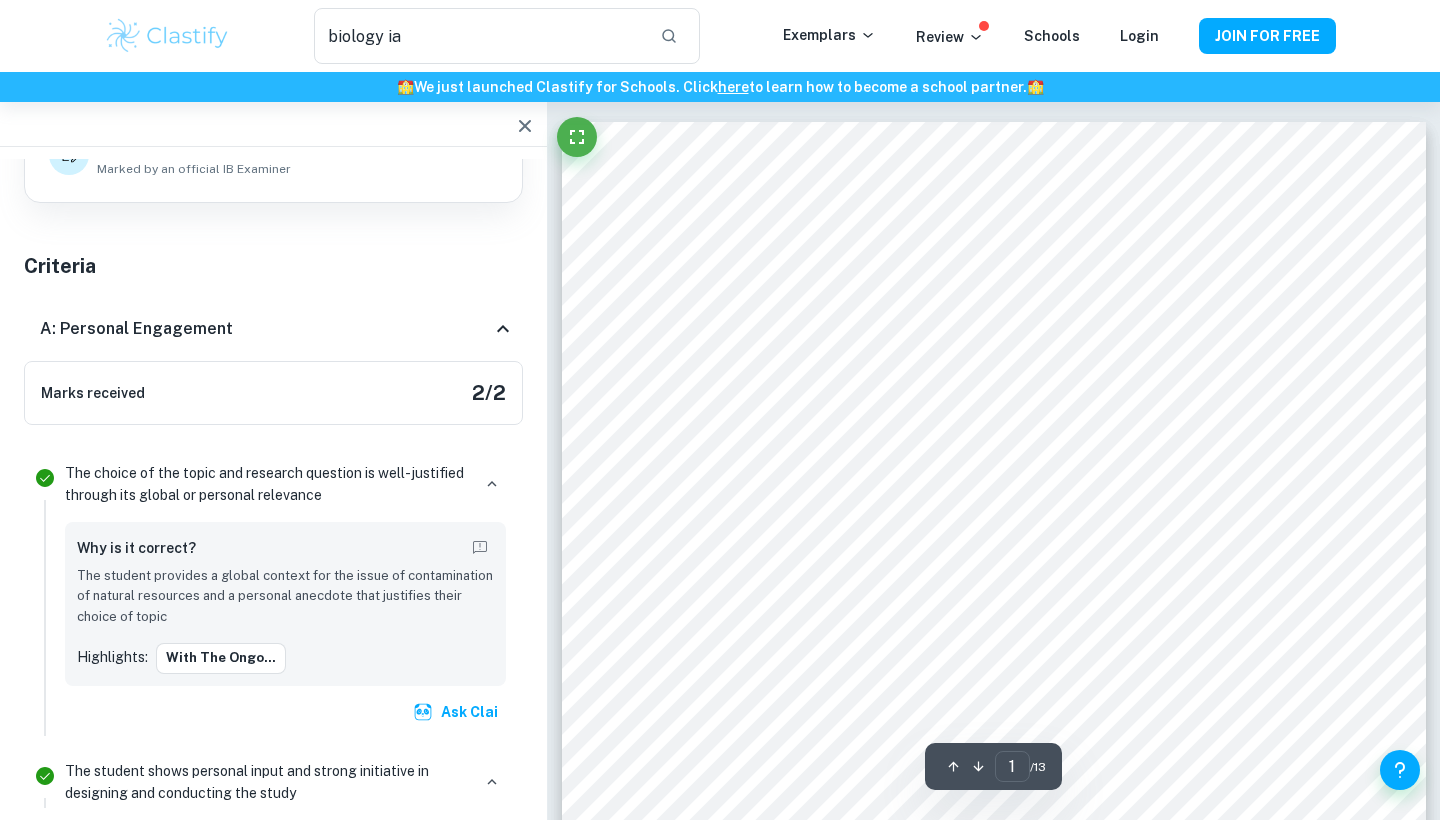 scroll, scrollTop: 0, scrollLeft: 0, axis: both 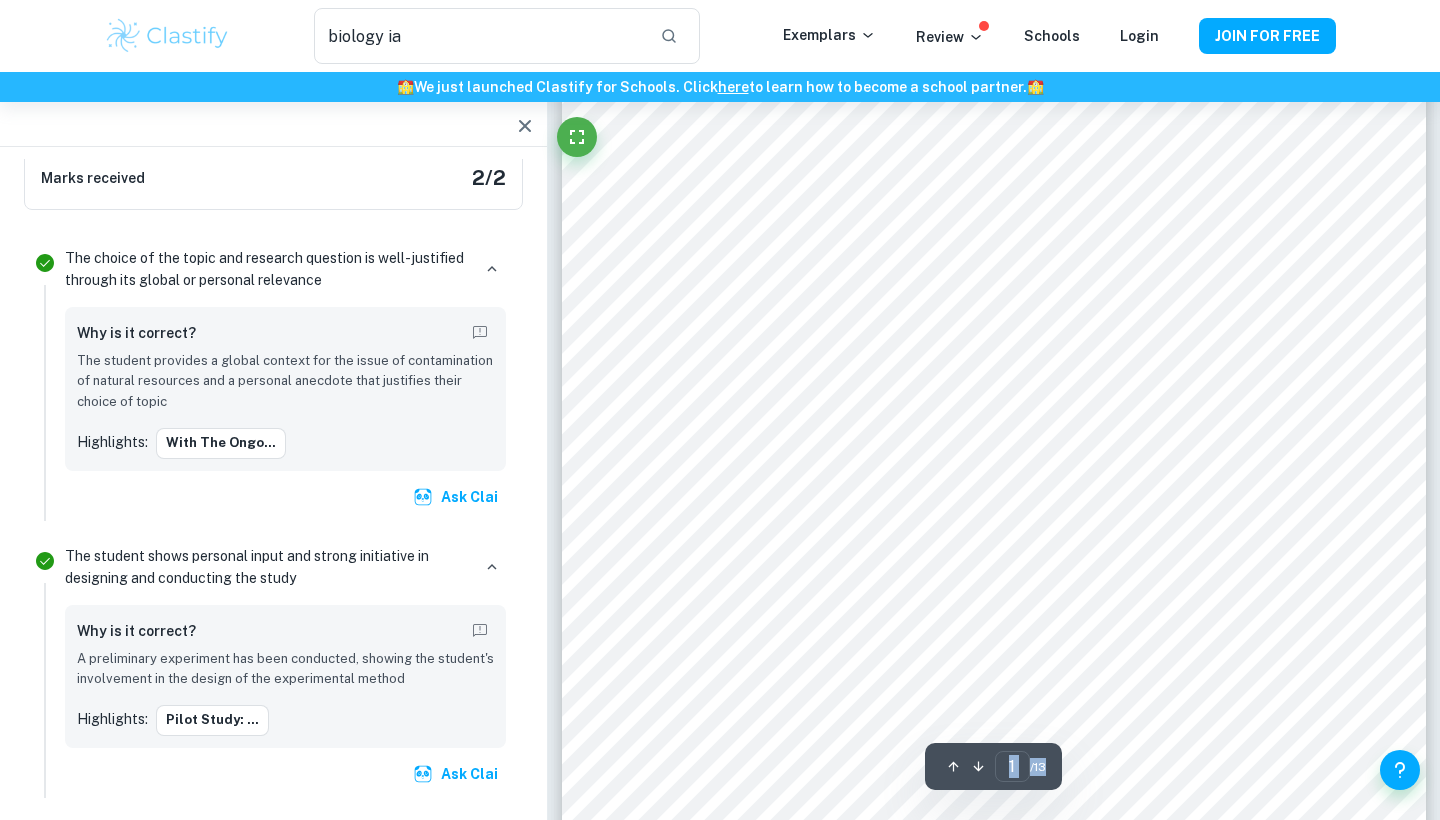 click on "Correct Criterion B A focused and detailed description of the research question is present Written by [NAME] [LAST] Correct Criterion A The choice of the topic and research question is well-justified through its global or personal relevance Comment The student provides a global context for the issue of contamination of natural resources and a personal anecdote that justifies their choice of topic Written by [NAME] [LAST] Correct Criterion B The student provides background information that is relevant and focused Comment The student clearly explains the concepts essential to the understanding of the experiment (bioaccumulation, heavy metal pollution, justification of species used). The background information section is well-organized Written by [NAME] [LAST] Incorrect Criterion E Comment Unlock access to all examiner comments with Clastify Premium Upgrade Now Incorrect Criterion E Comment Unlock access to all examiner comments with Clastify Premium Upgrade Now Correct Criterion B Comment [NAME]" at bounding box center [993, 8144] 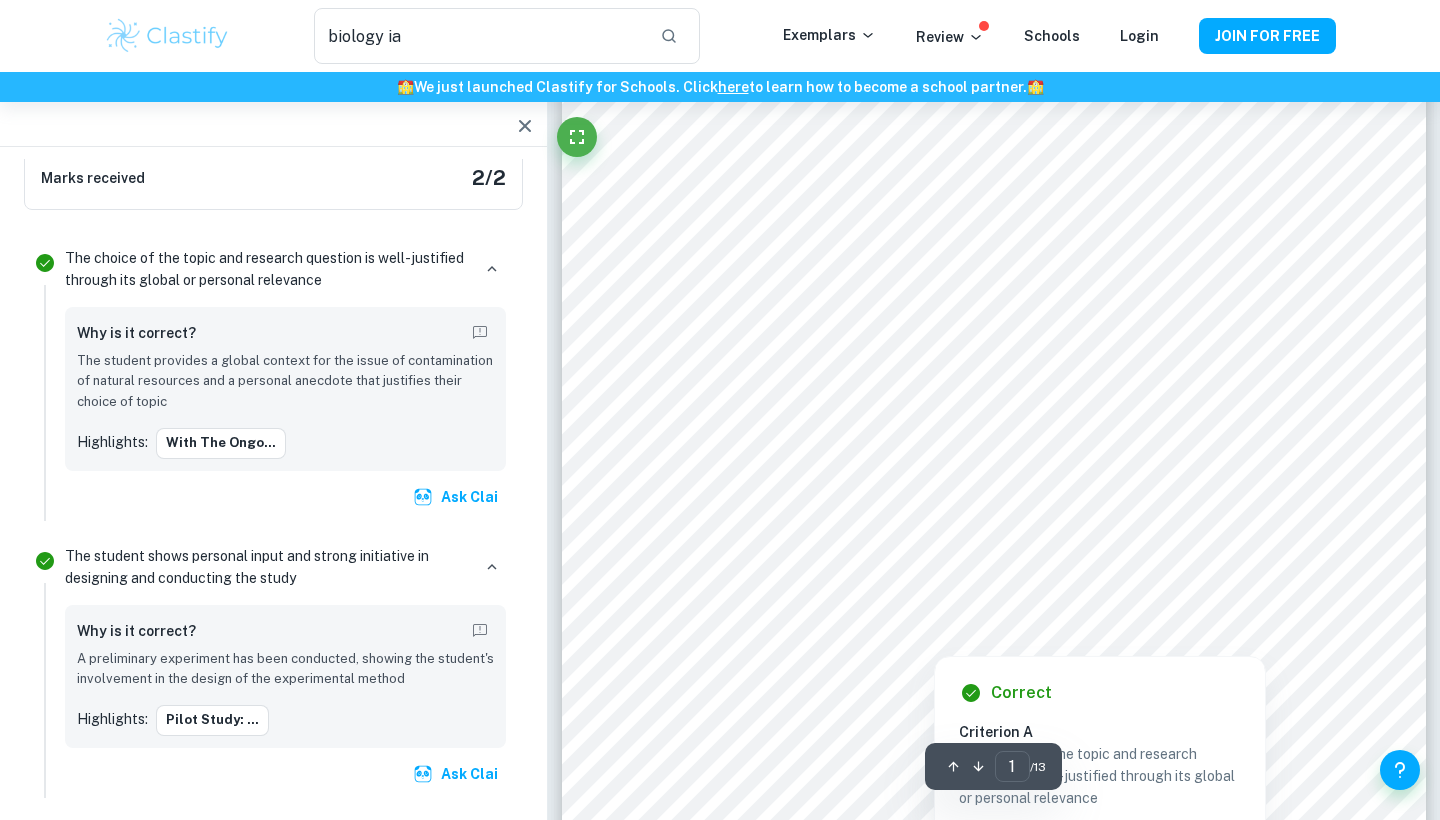 click at bounding box center (993, 296) 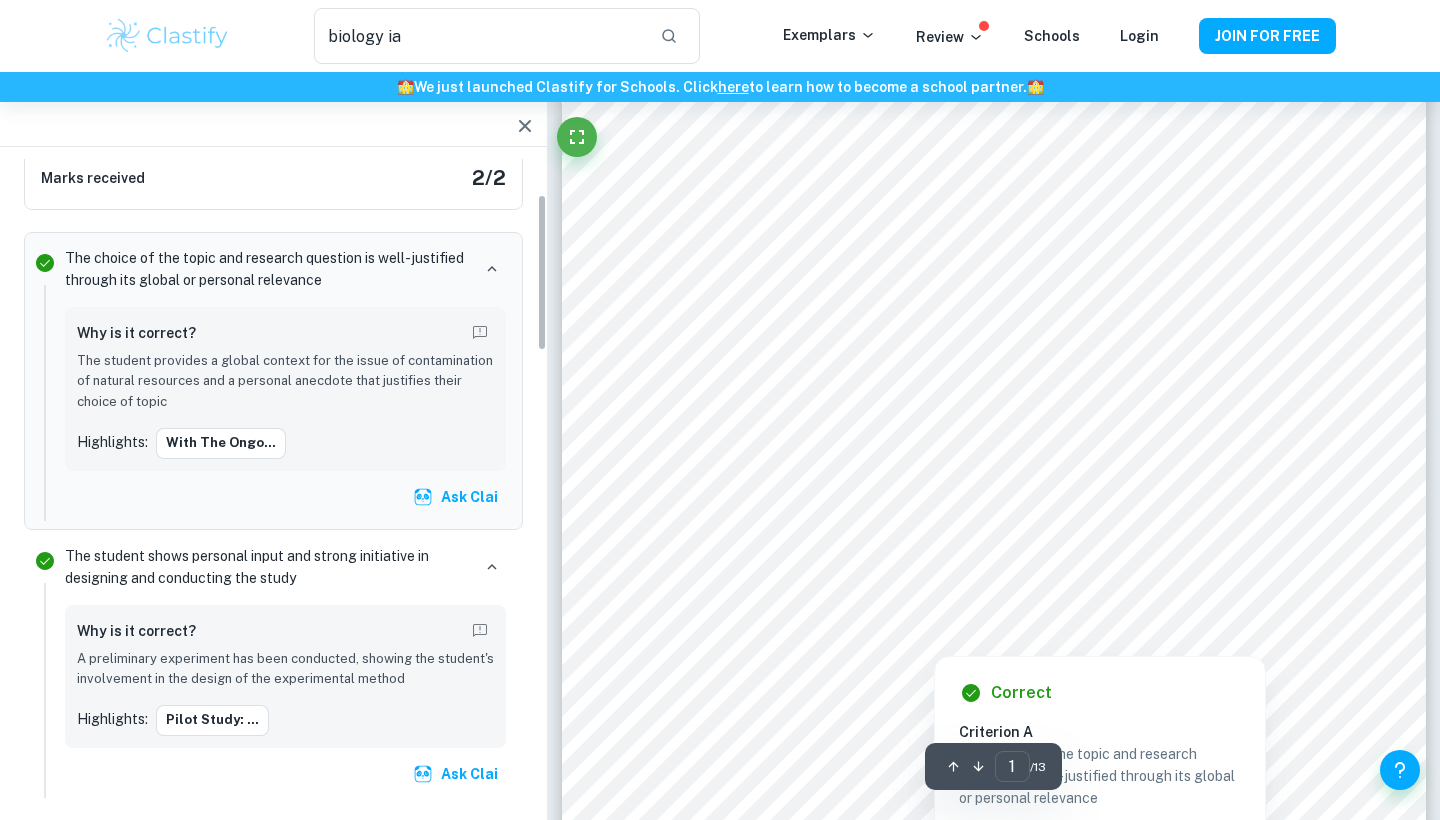 scroll, scrollTop: 146, scrollLeft: 0, axis: vertical 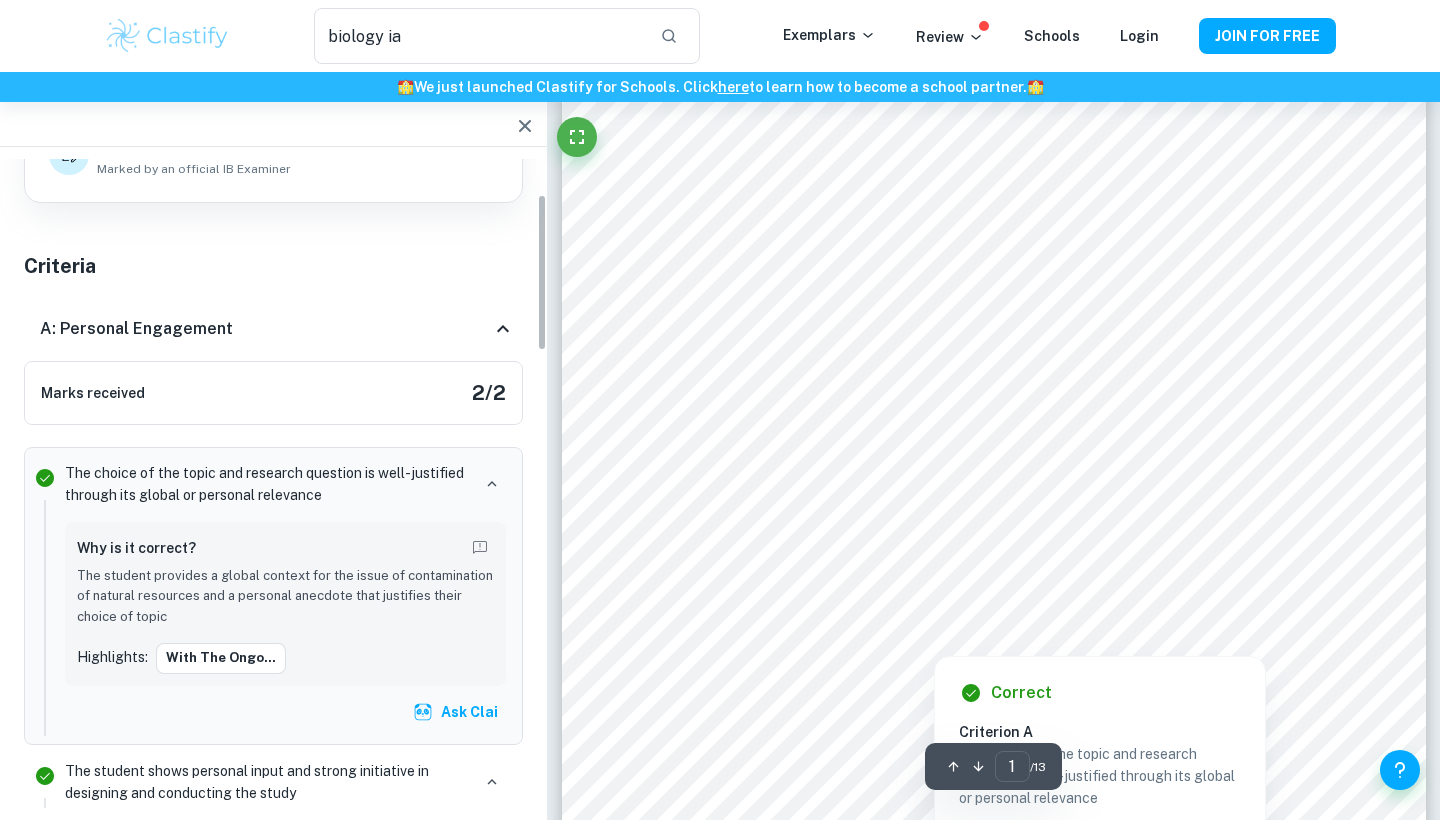 click at bounding box center (993, 296) 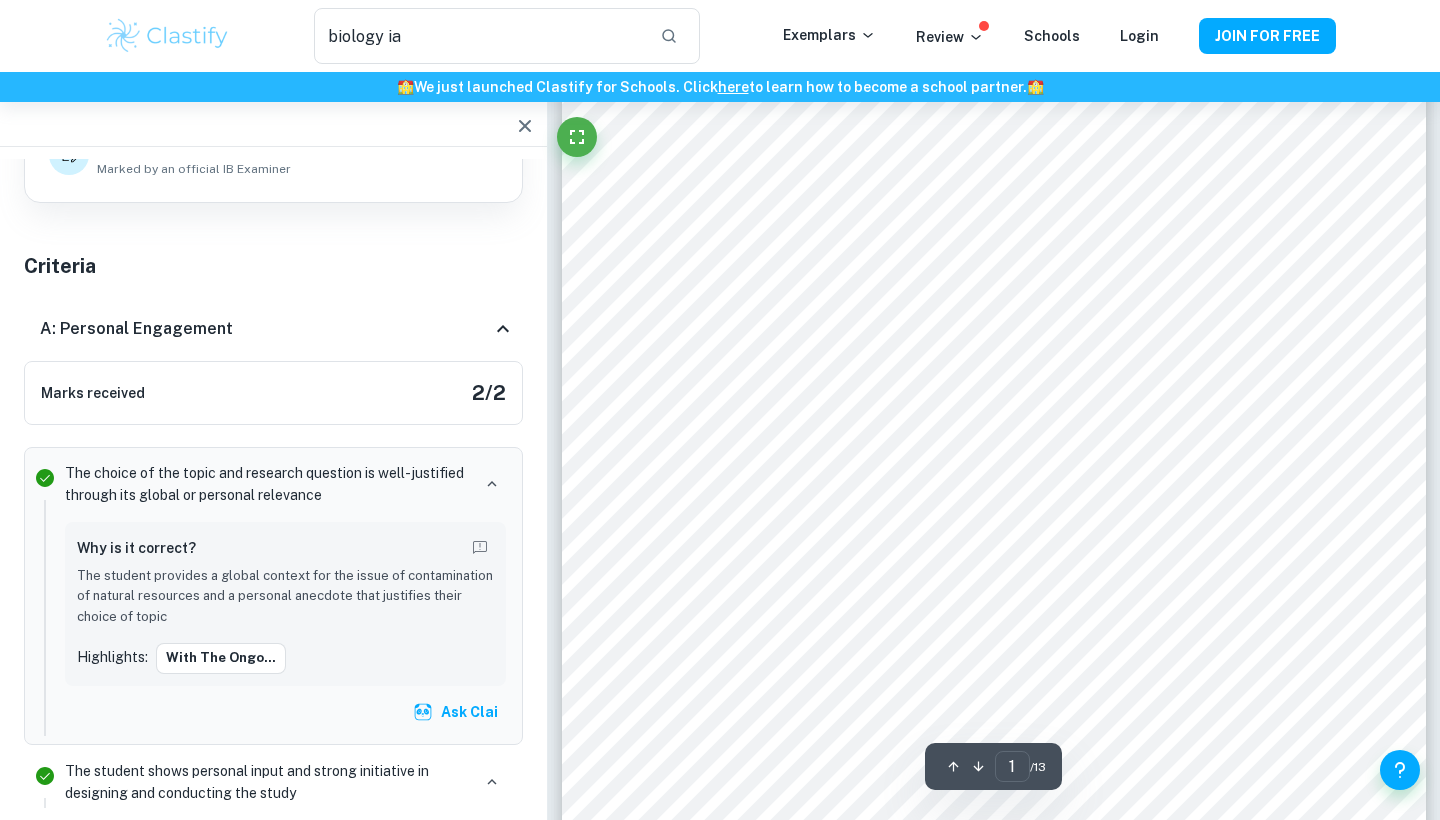 click at bounding box center [993, 296] 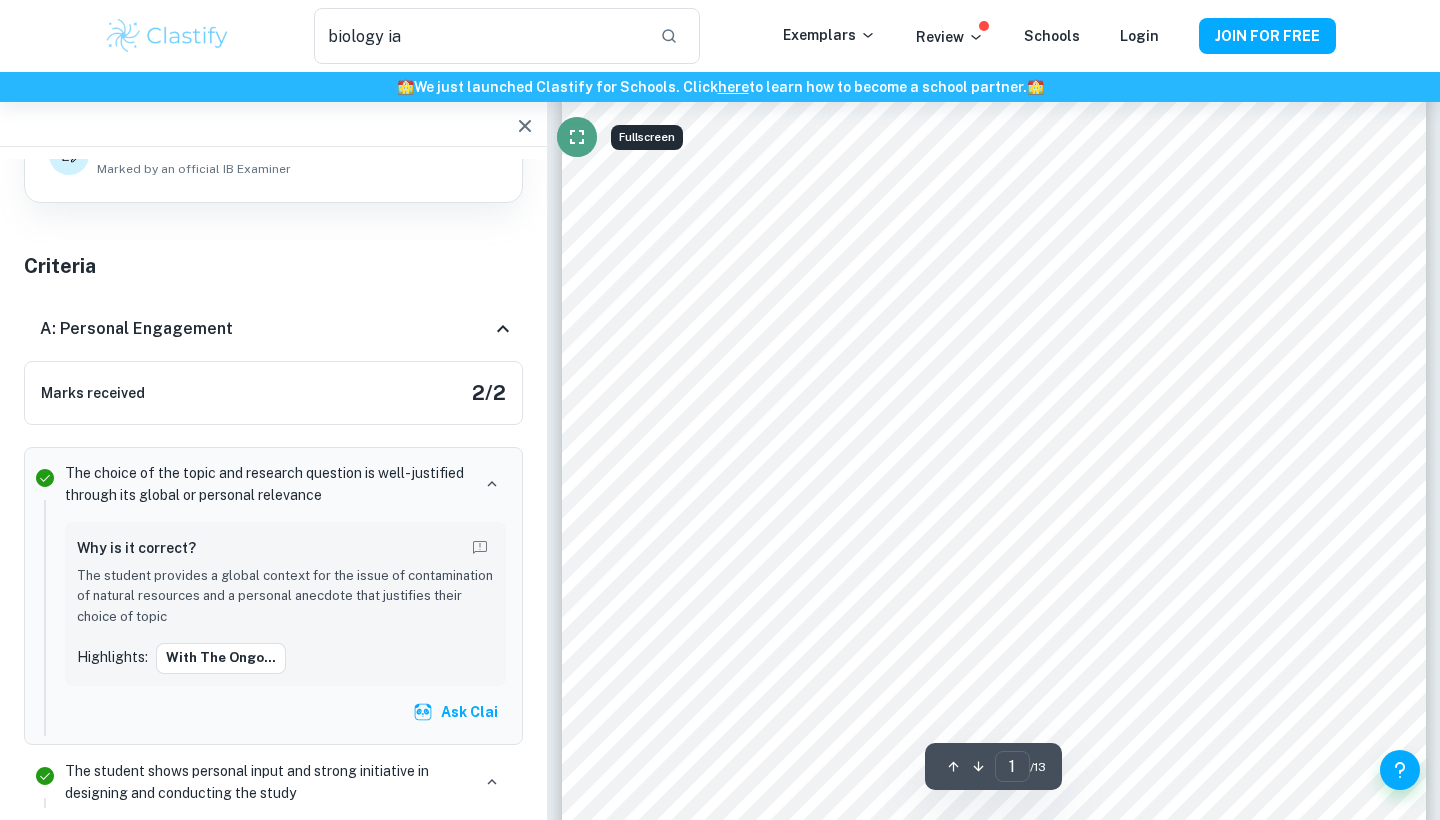 click 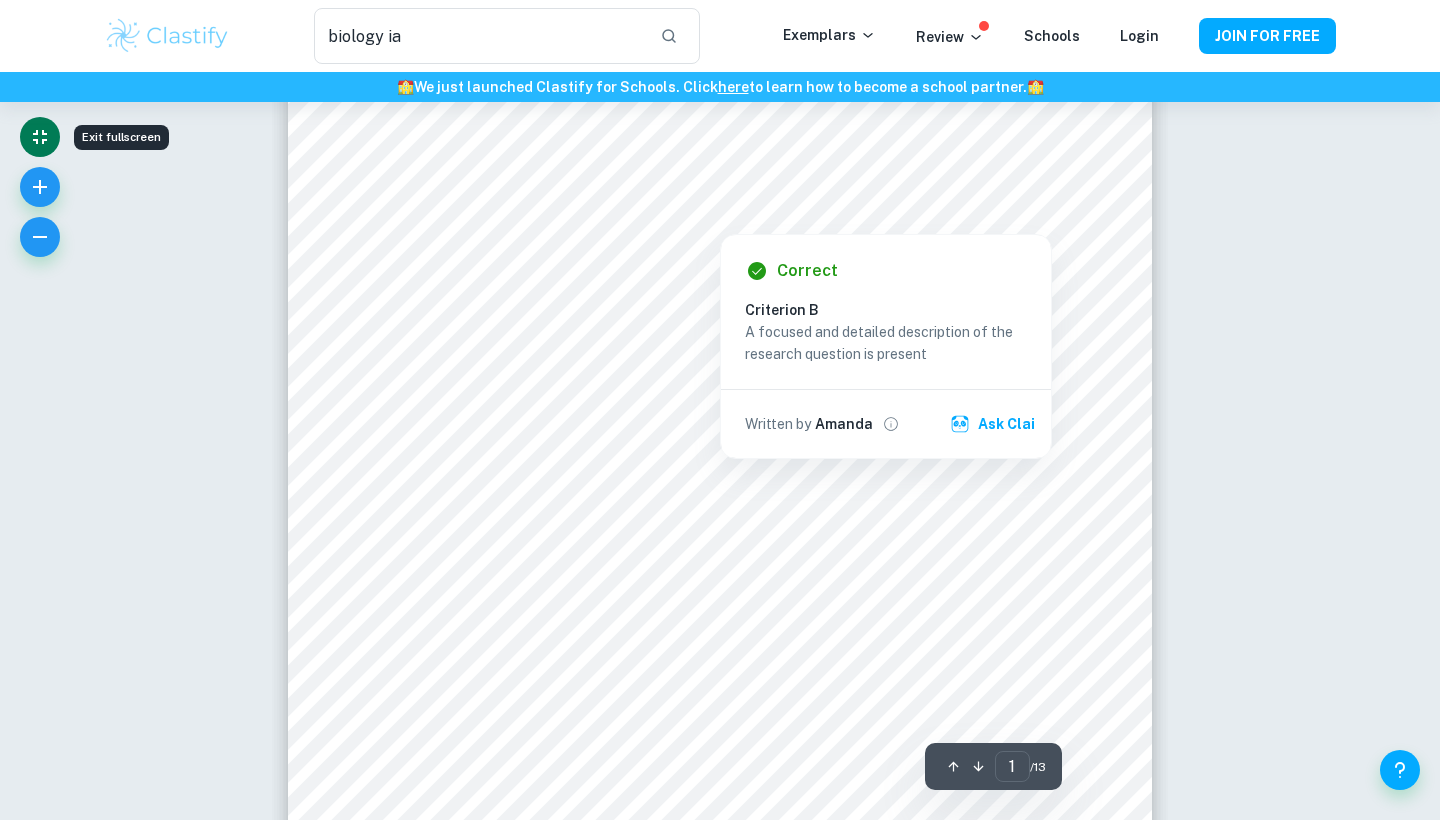 click at bounding box center [720, 191] 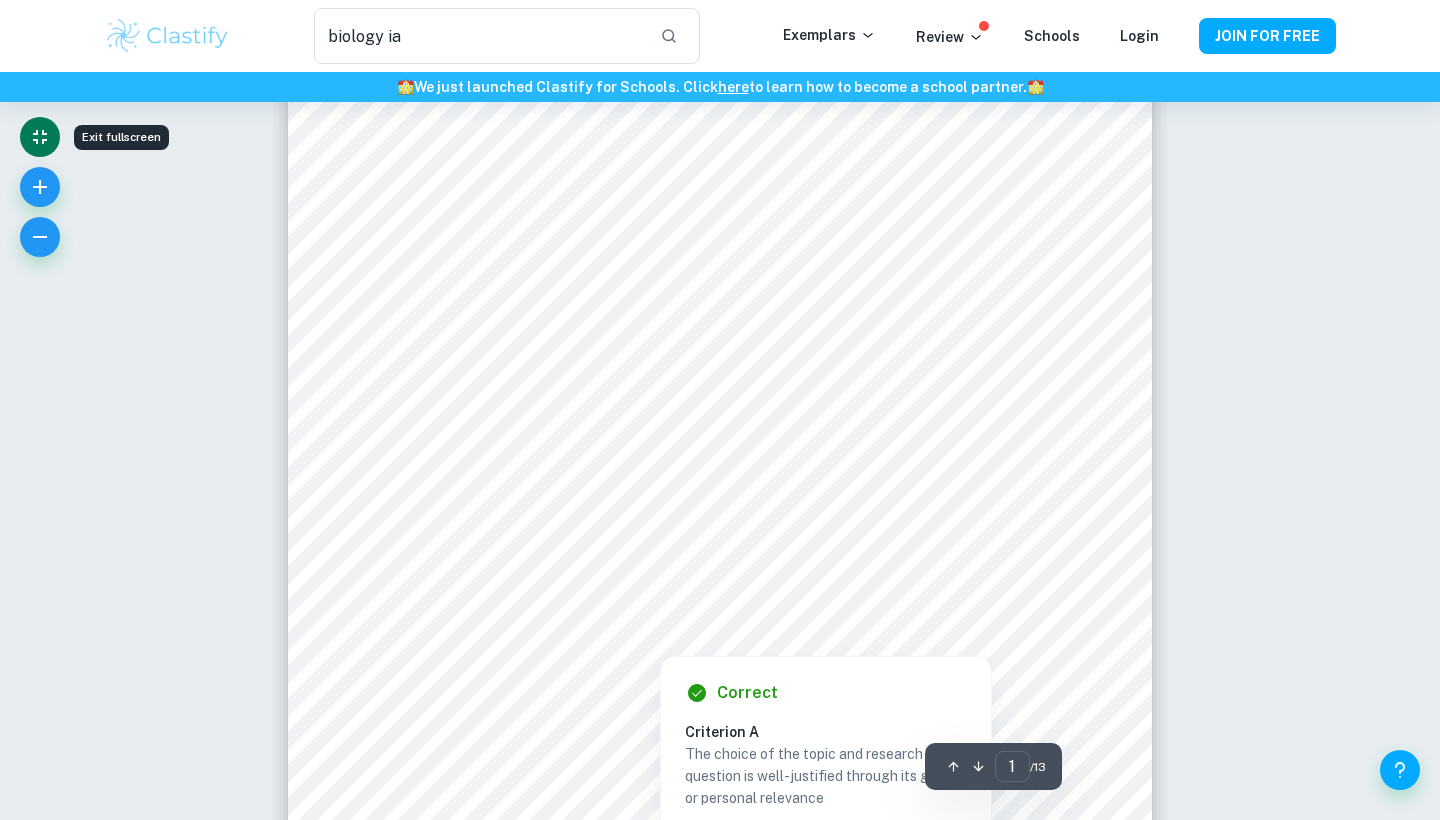 click at bounding box center [720, 318] 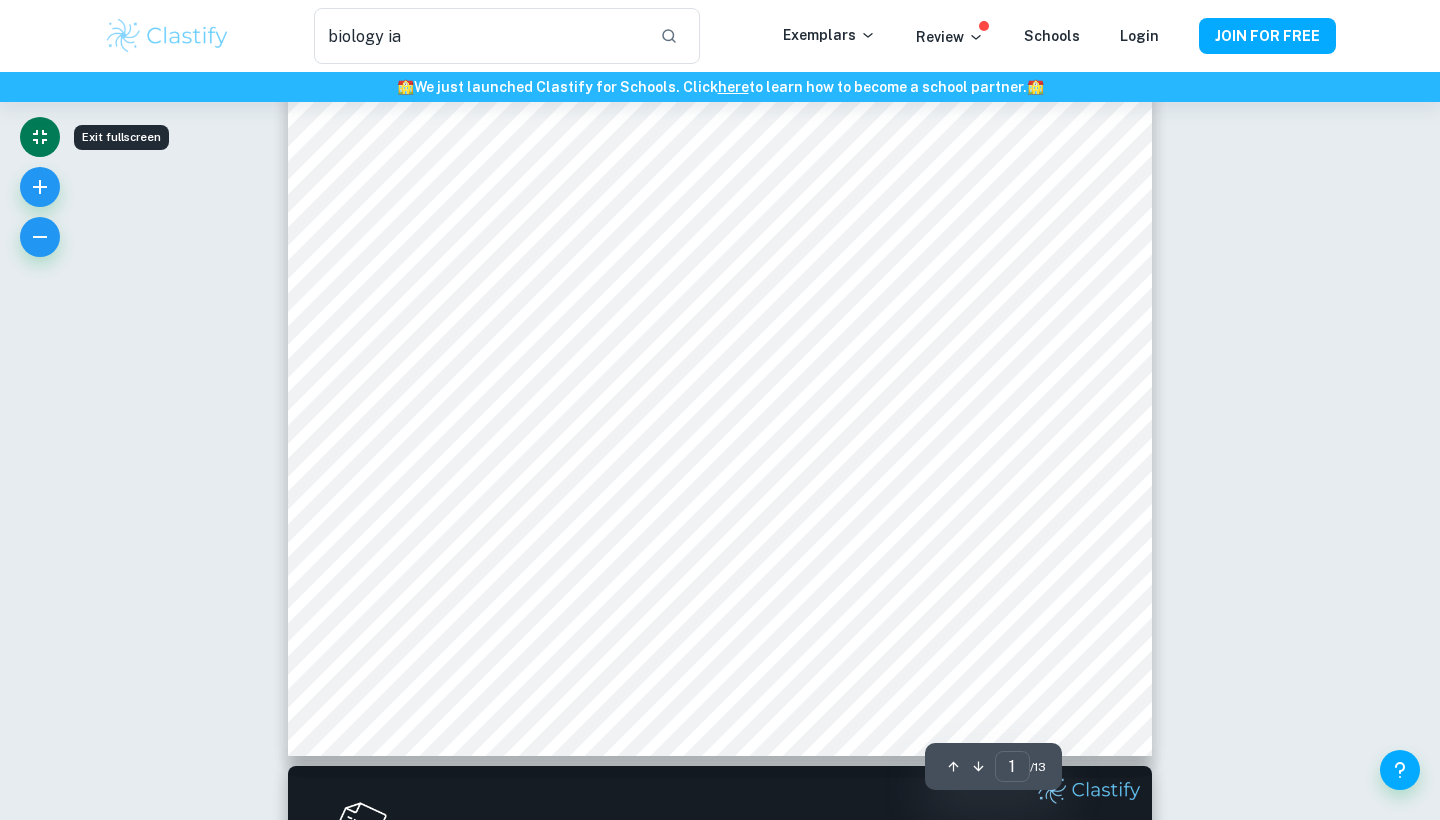 scroll, scrollTop: 596, scrollLeft: 0, axis: vertical 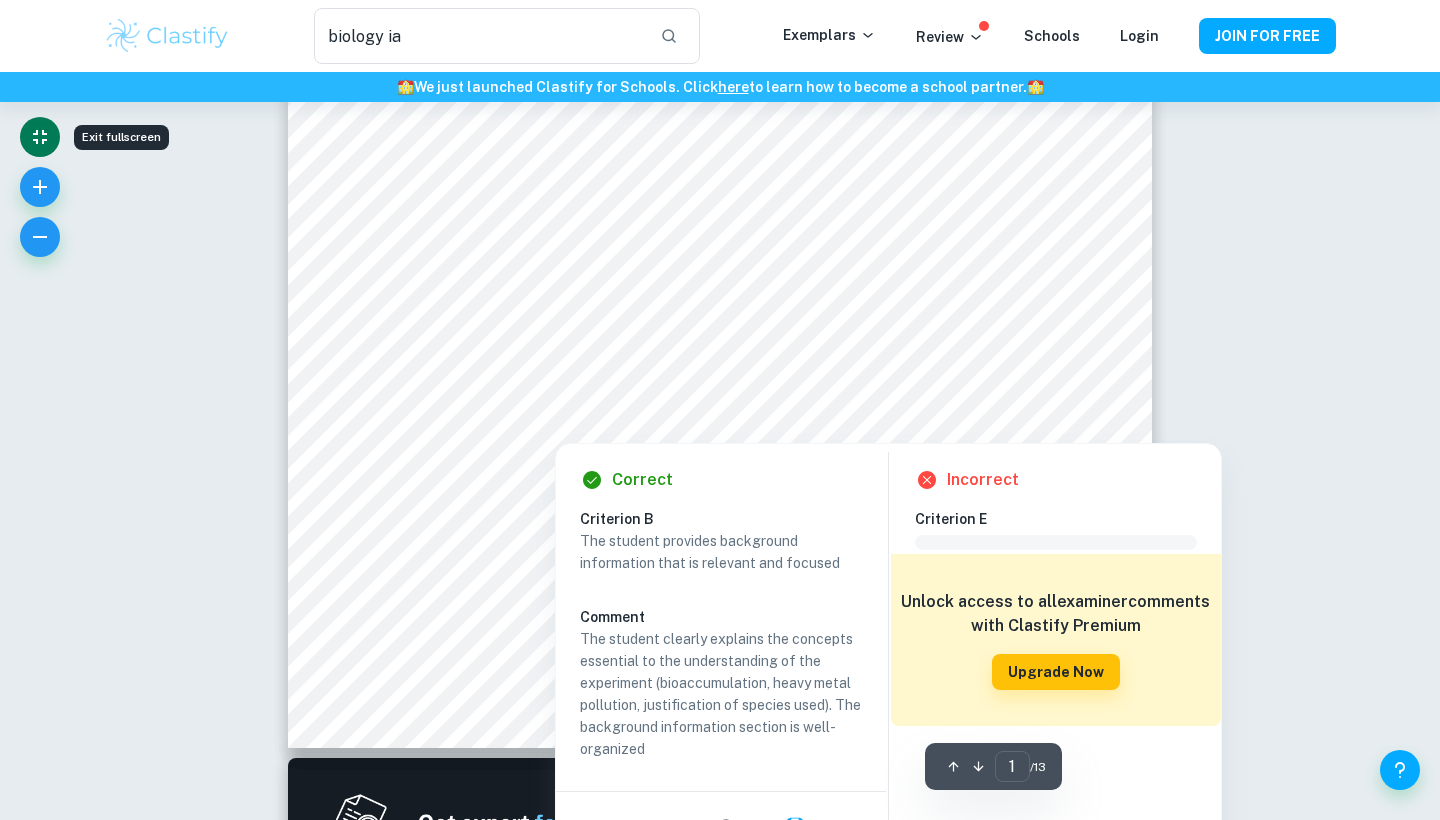 click at bounding box center [629, 370] 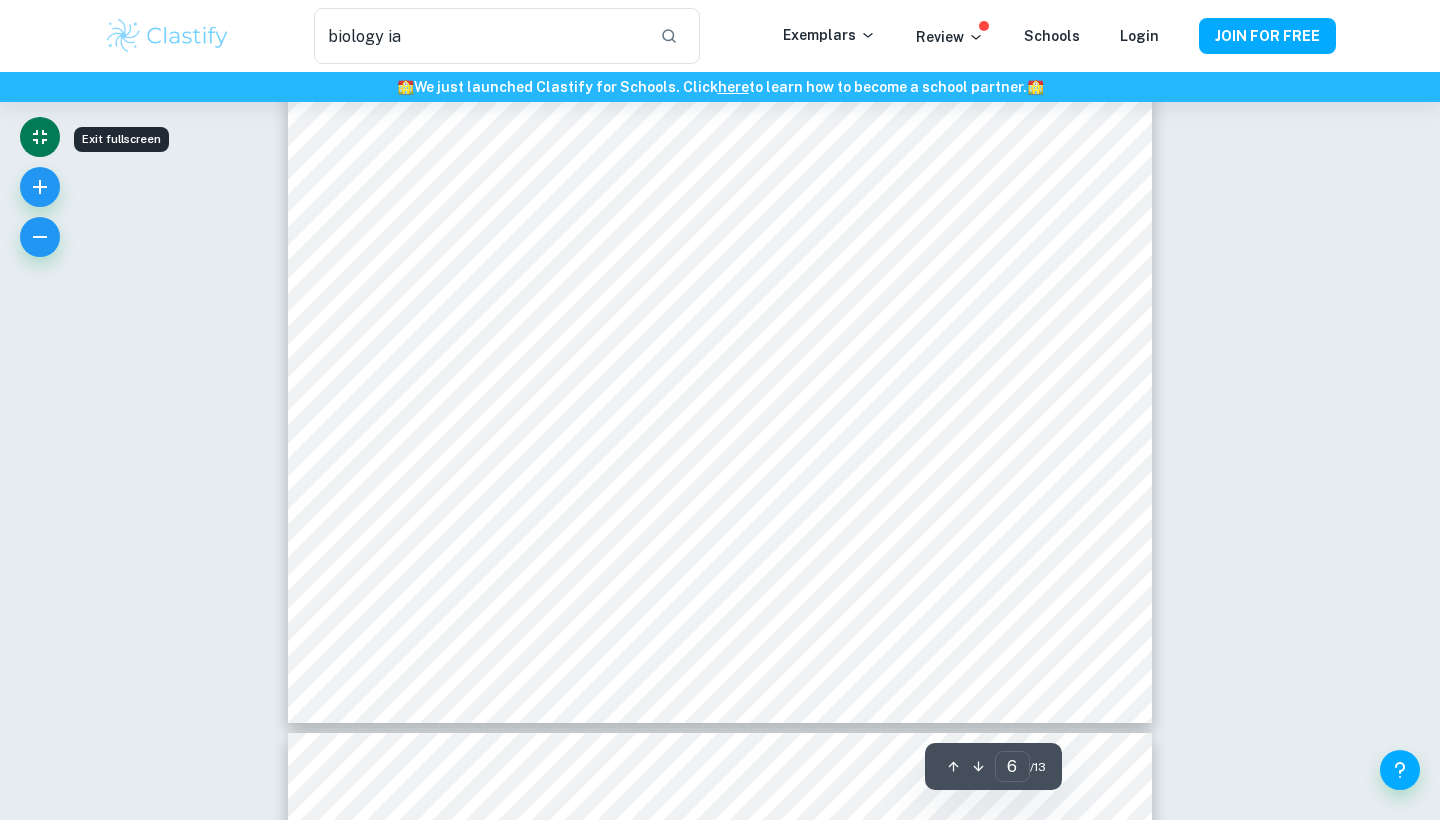 scroll, scrollTop: 7062, scrollLeft: 0, axis: vertical 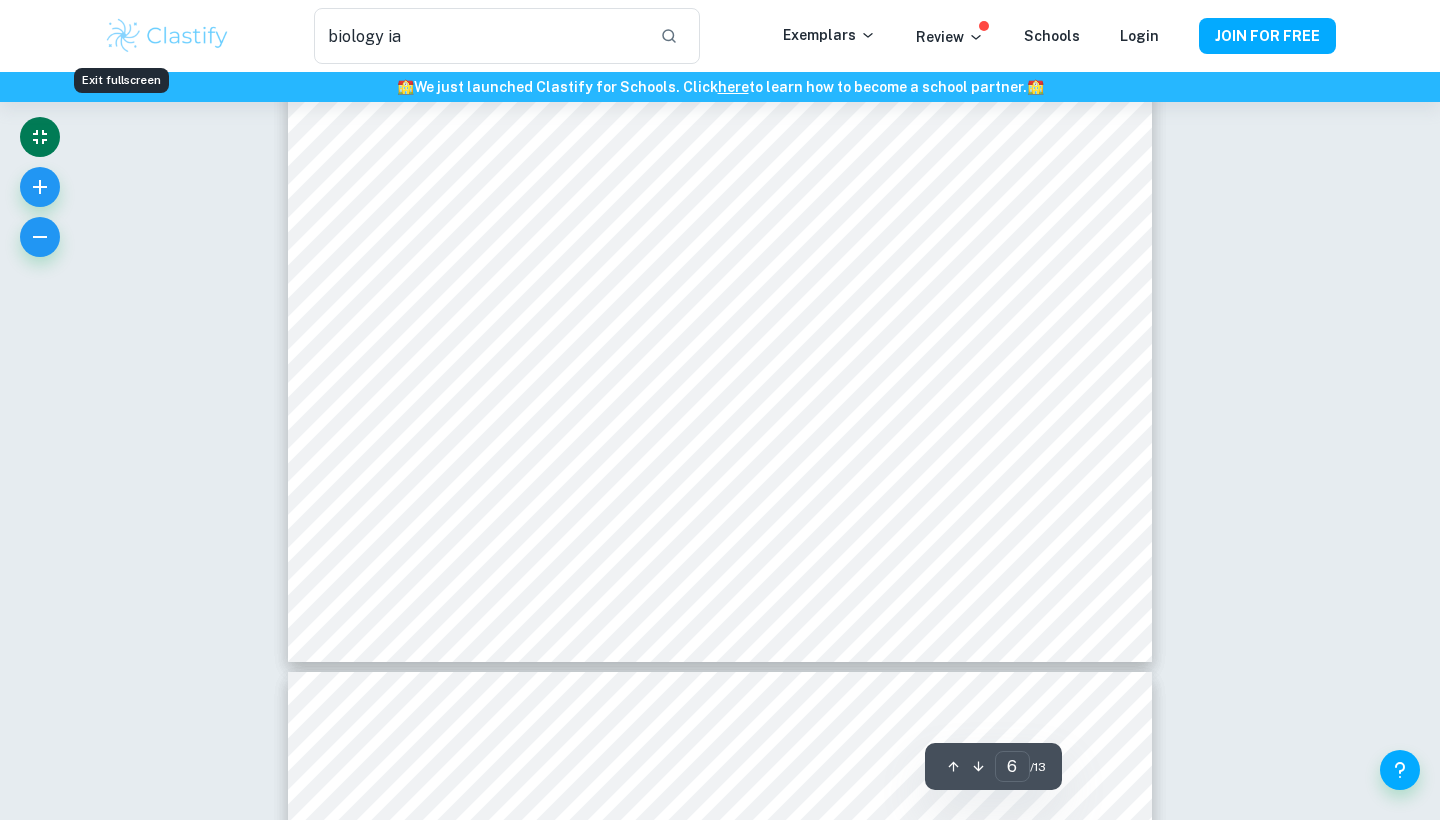 type on "7" 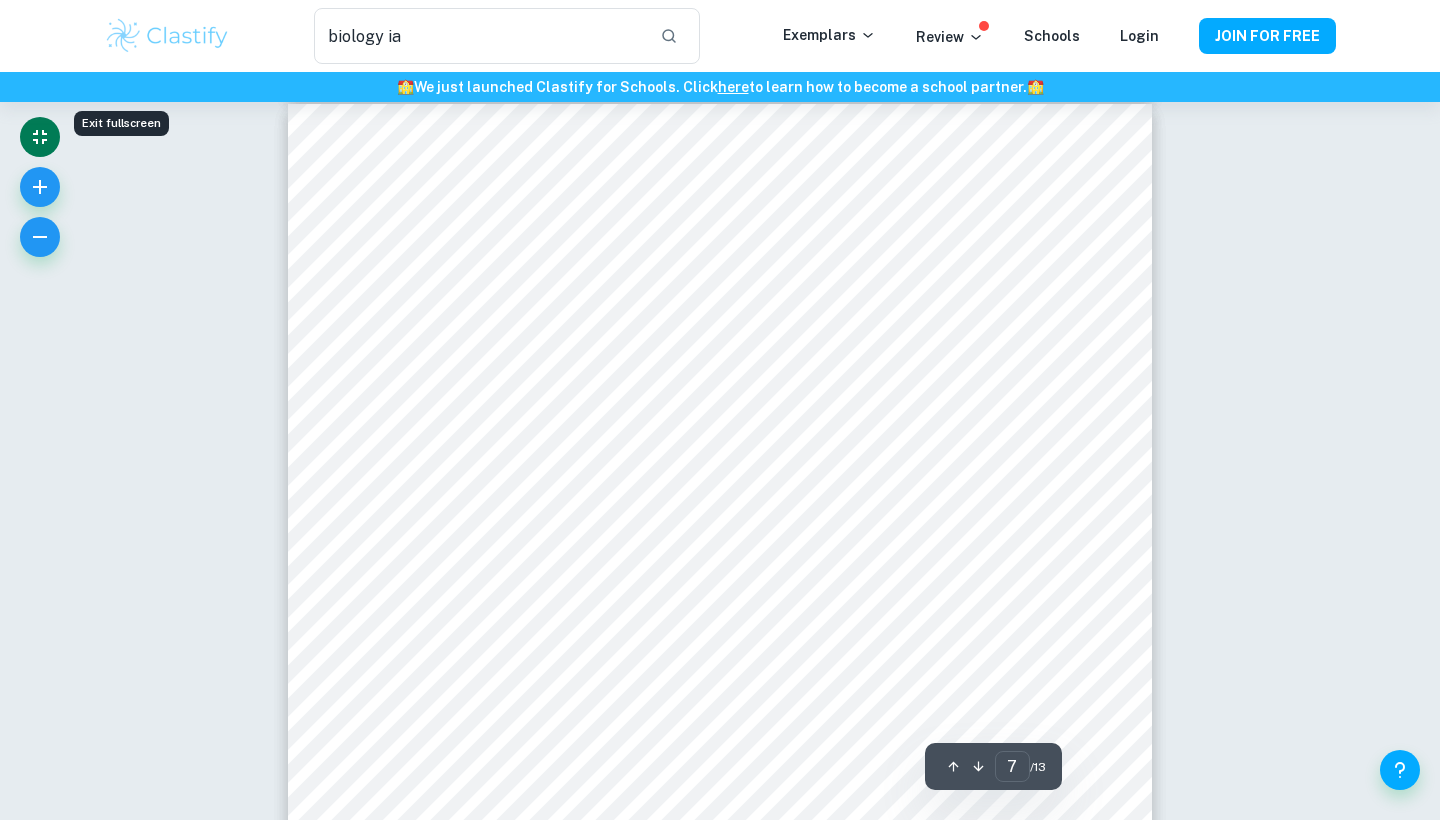 scroll, scrollTop: 7675, scrollLeft: 0, axis: vertical 